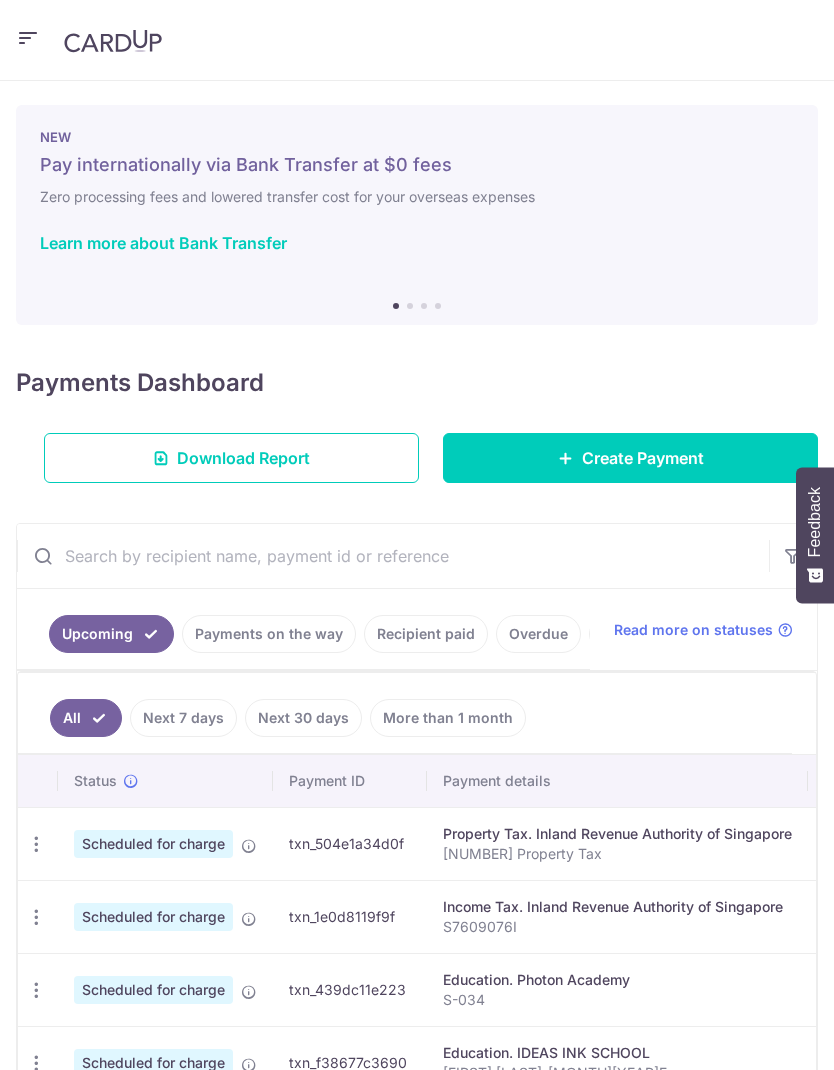 scroll, scrollTop: 0, scrollLeft: 0, axis: both 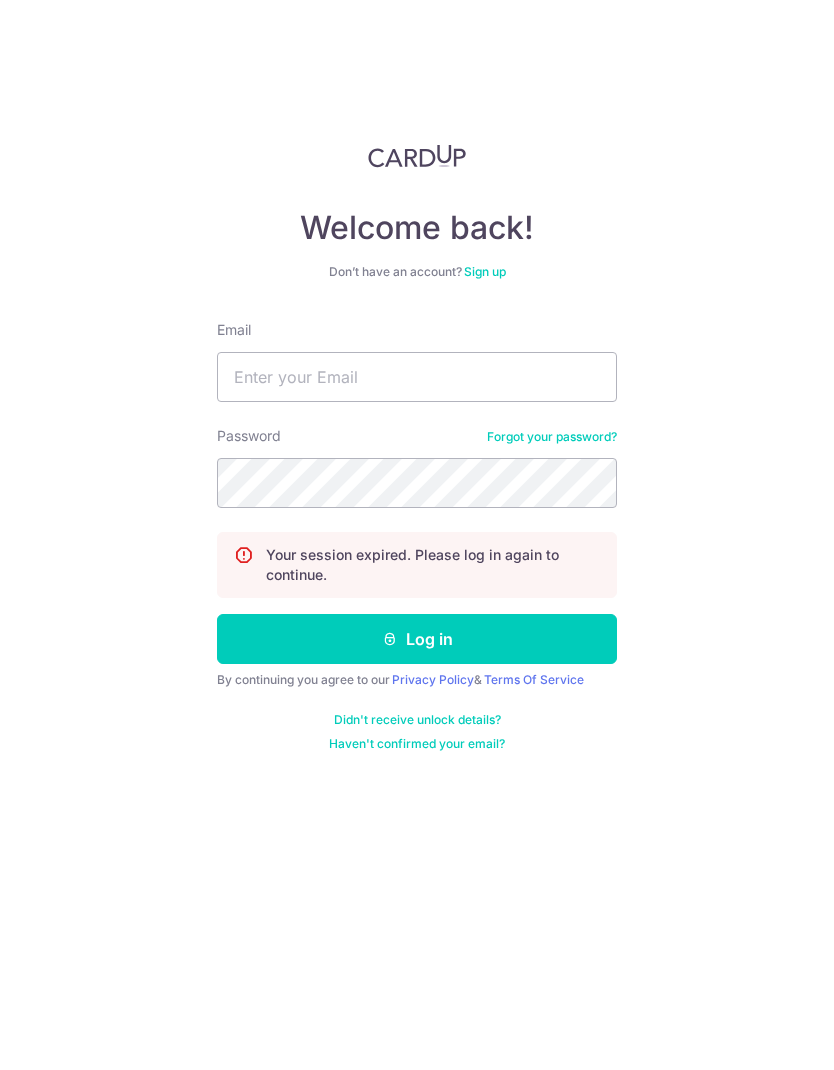 click on "Email" at bounding box center (417, 377) 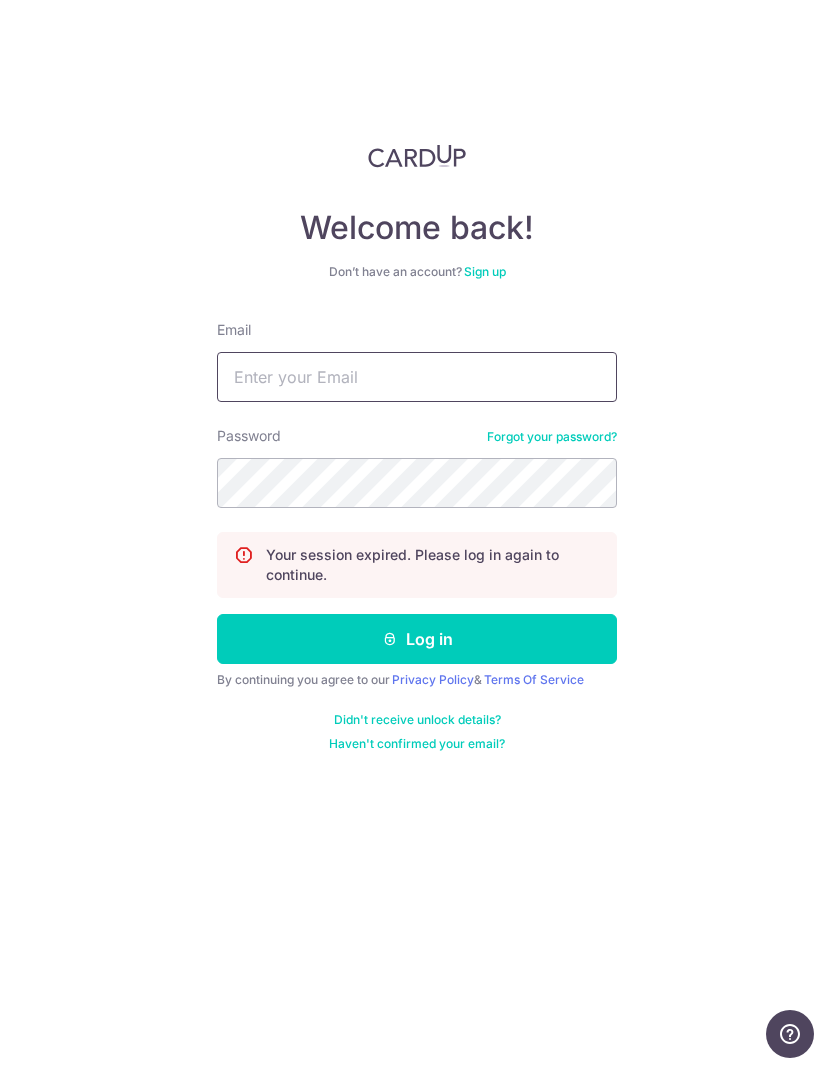 type on "[EMAIL]" 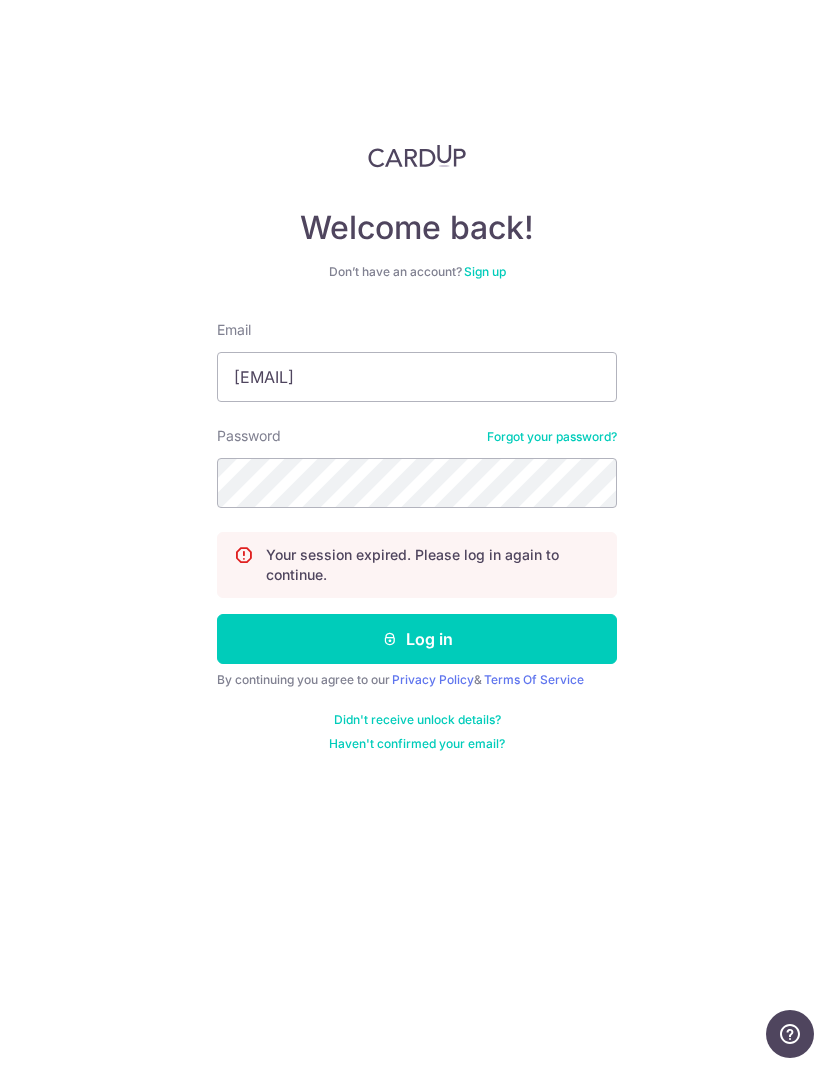 click on "Log in" at bounding box center [417, 639] 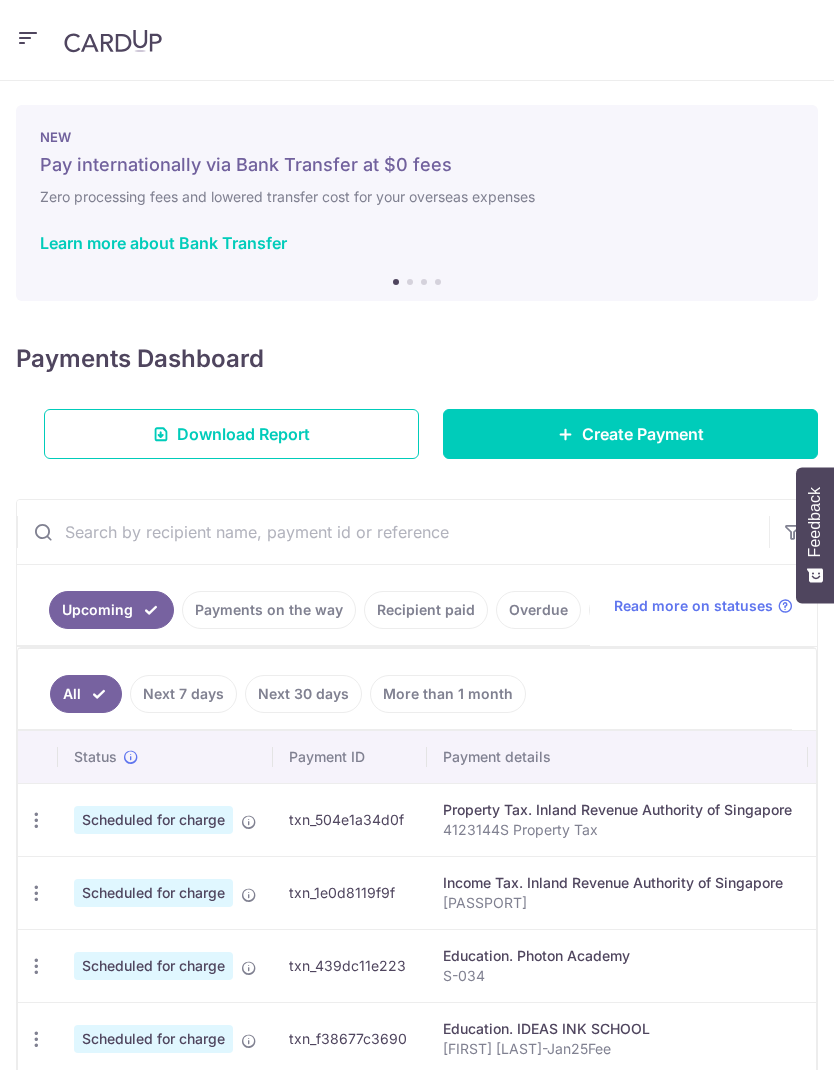 scroll, scrollTop: 0, scrollLeft: 0, axis: both 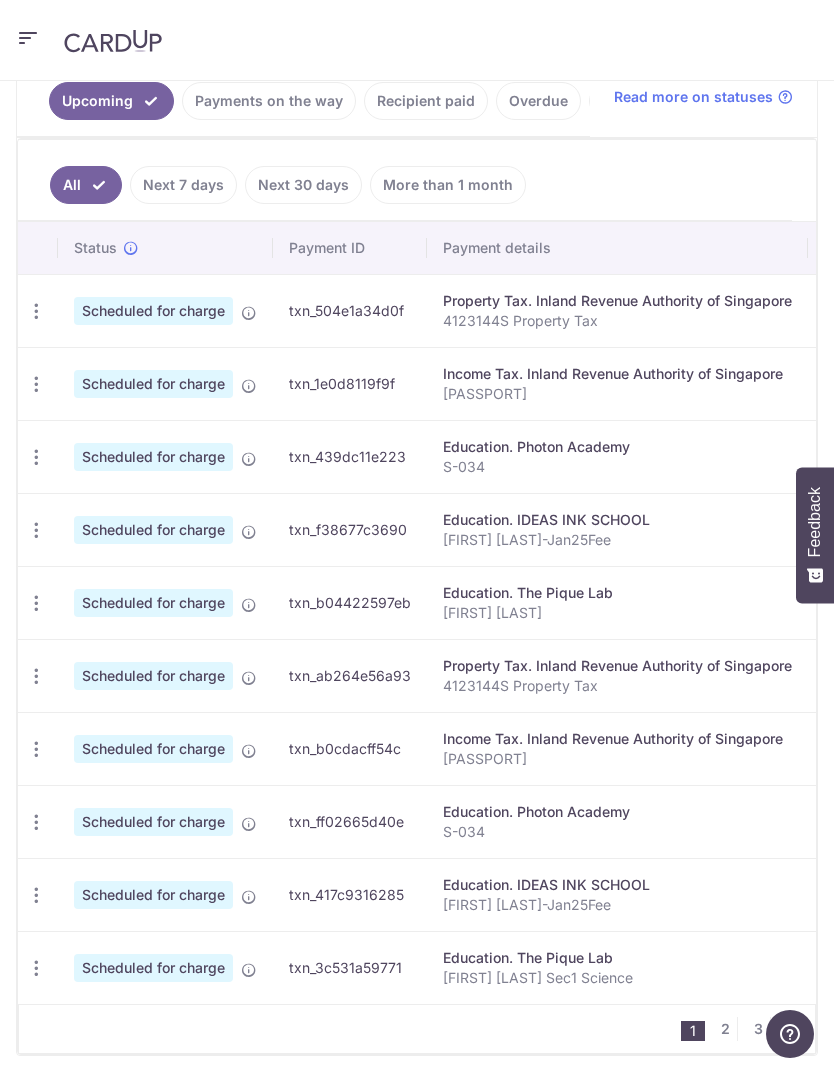 click on "Education. Photon Academy
S-034" at bounding box center [617, 456] 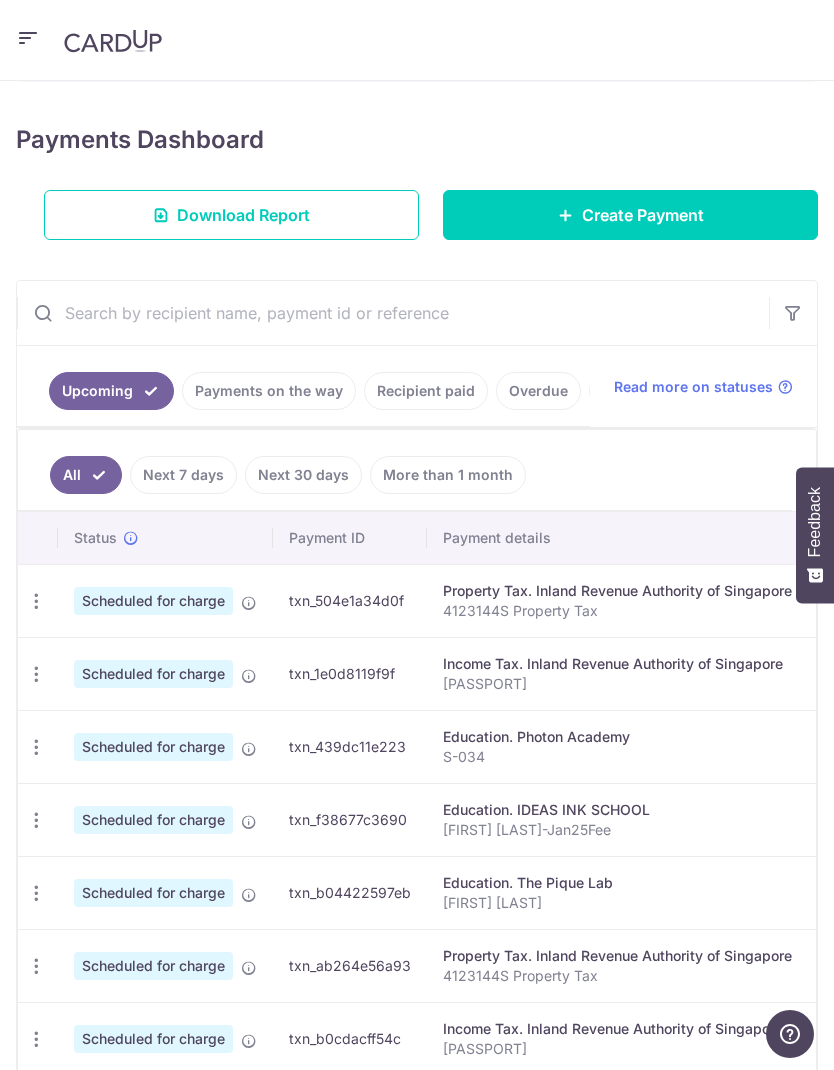scroll, scrollTop: 242, scrollLeft: 0, axis: vertical 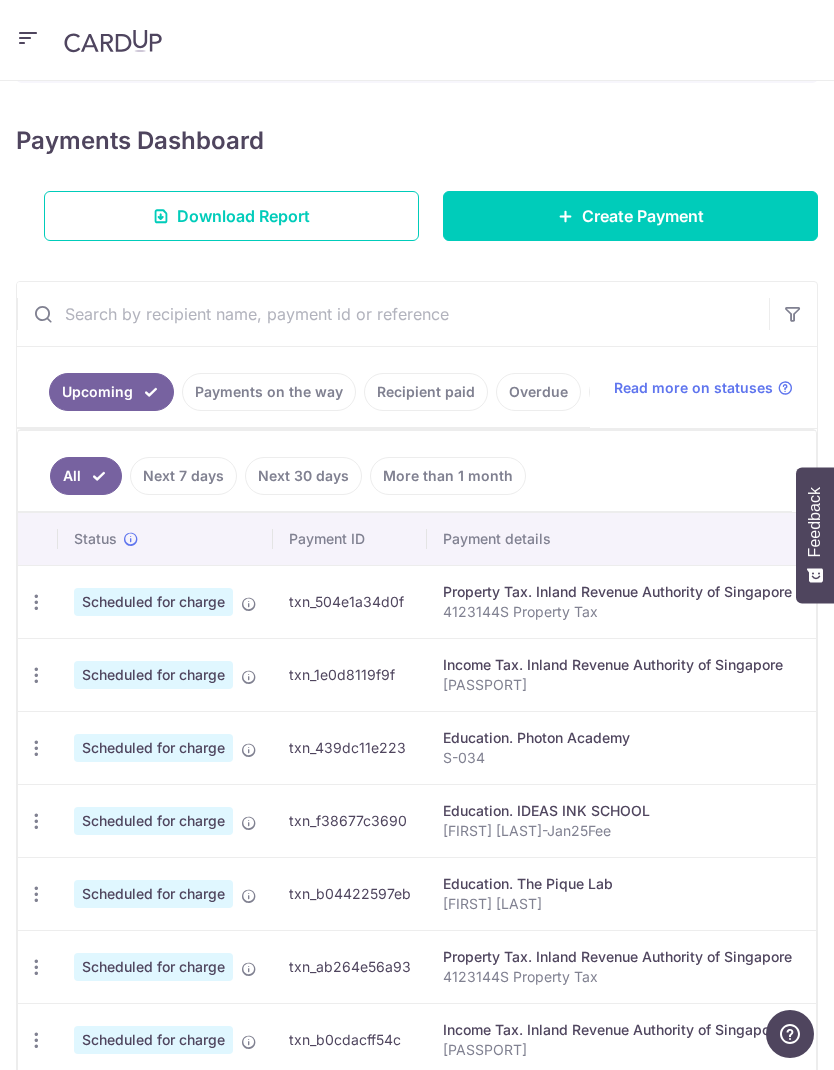click on "Create Payment" at bounding box center (643, 216) 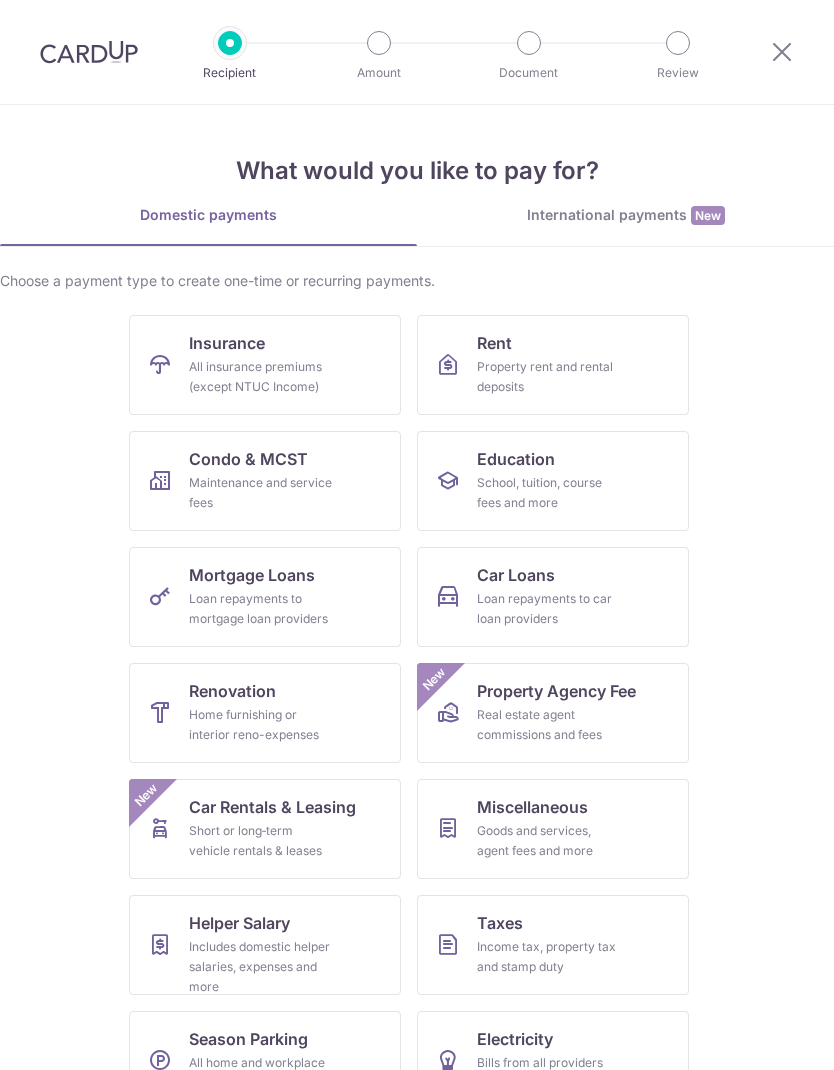 scroll, scrollTop: 0, scrollLeft: 0, axis: both 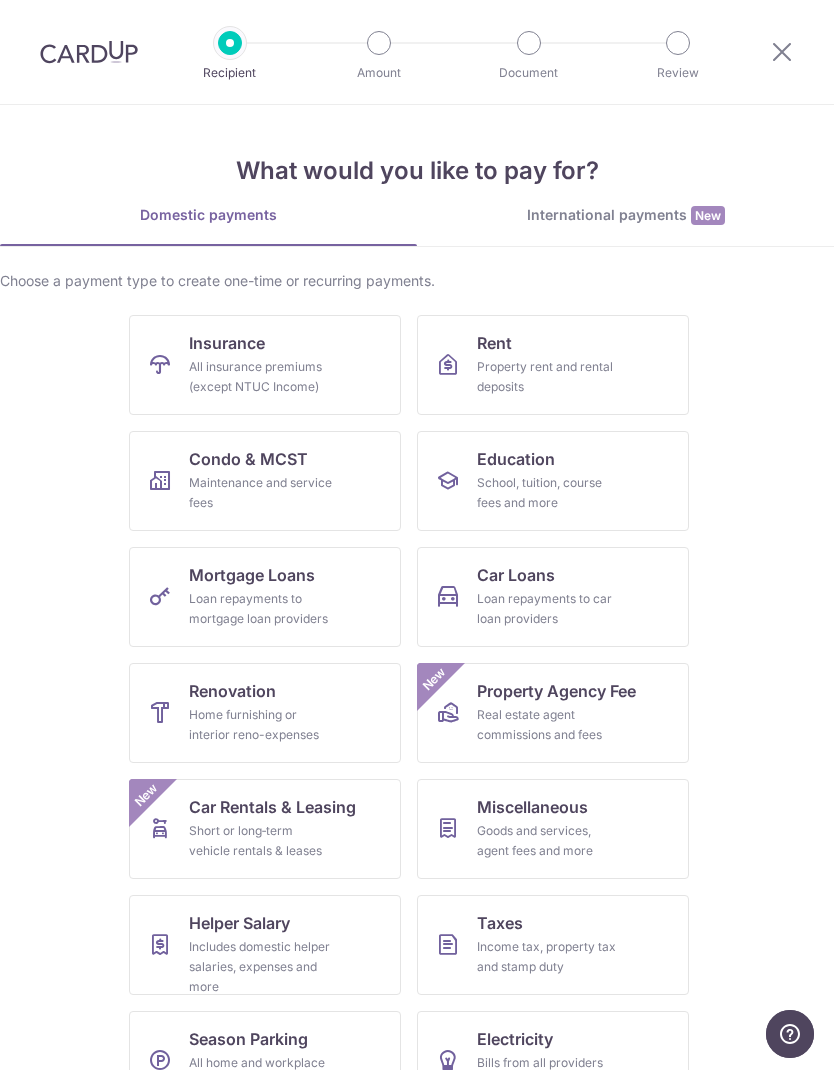 click on "Home furnishing or interior reno-expenses" at bounding box center (261, 725) 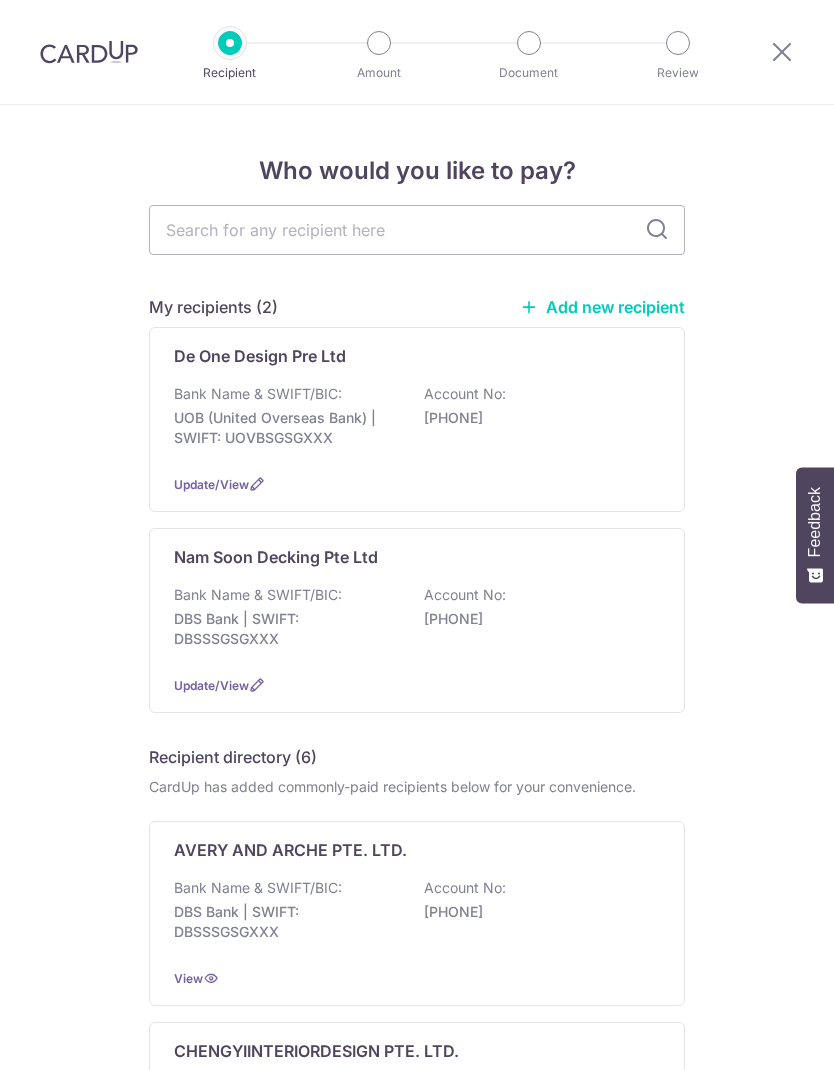 scroll, scrollTop: 0, scrollLeft: 0, axis: both 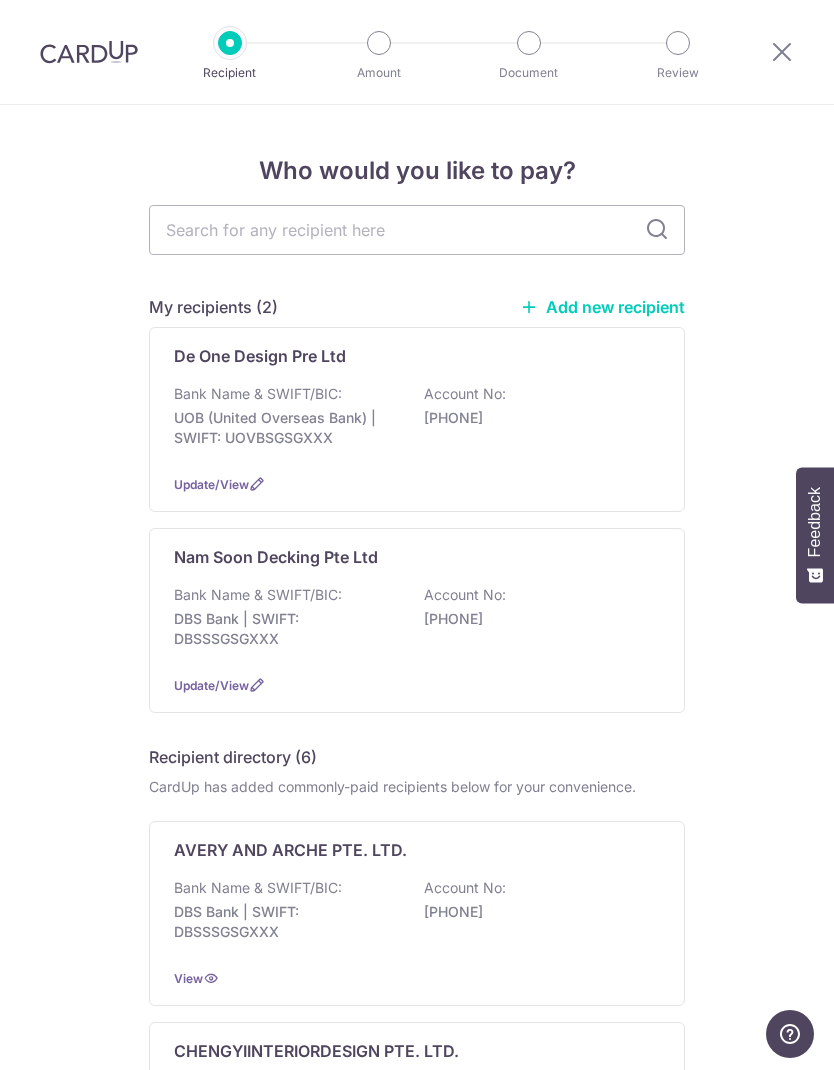click on "Add new recipient" at bounding box center (602, 307) 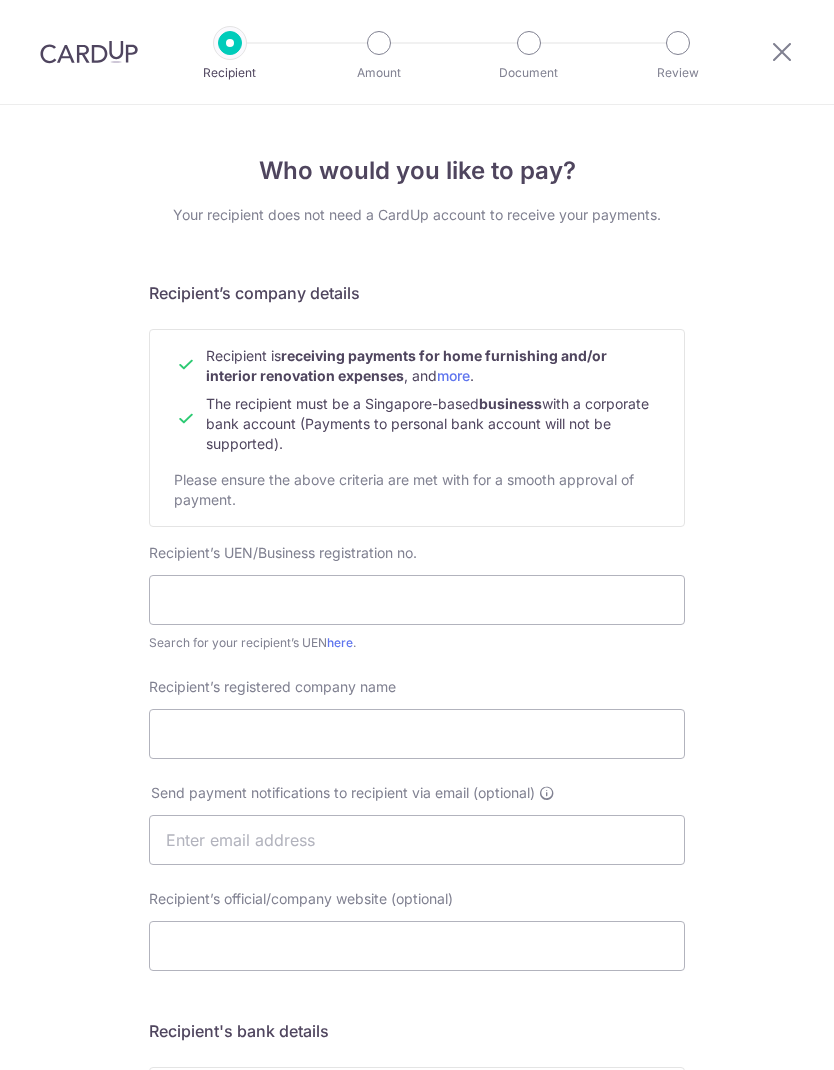 scroll, scrollTop: 0, scrollLeft: 0, axis: both 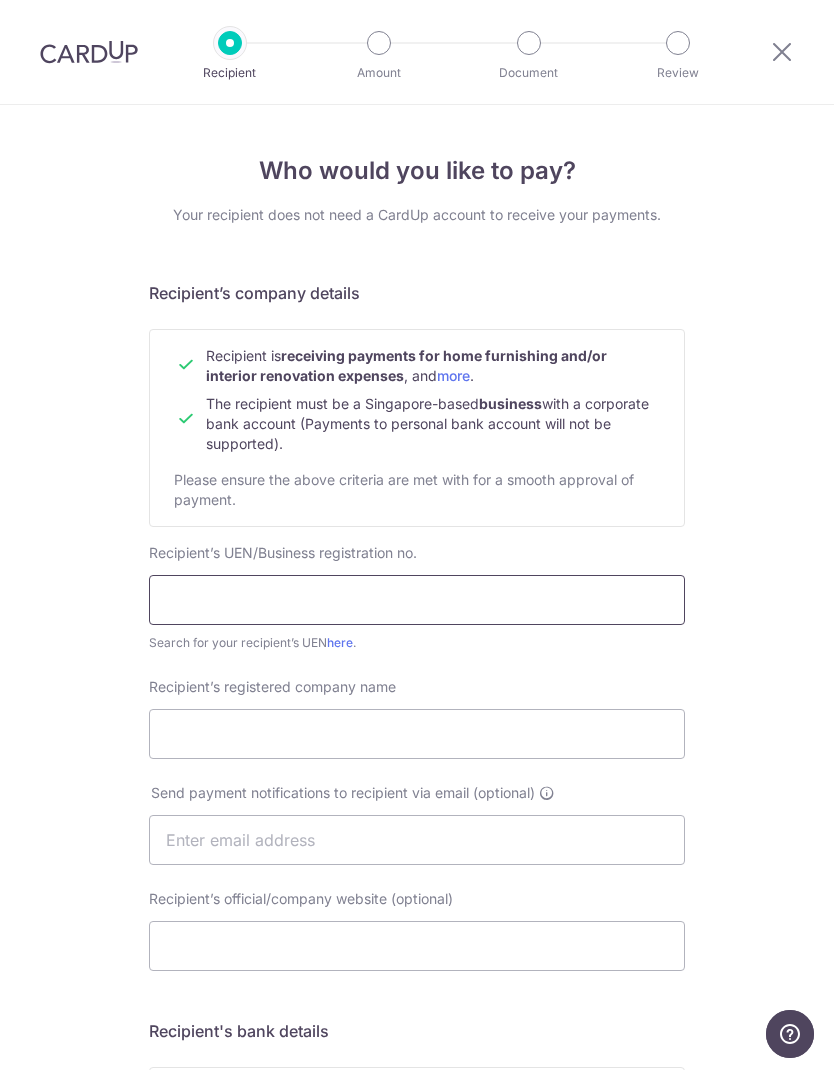 click at bounding box center (417, 600) 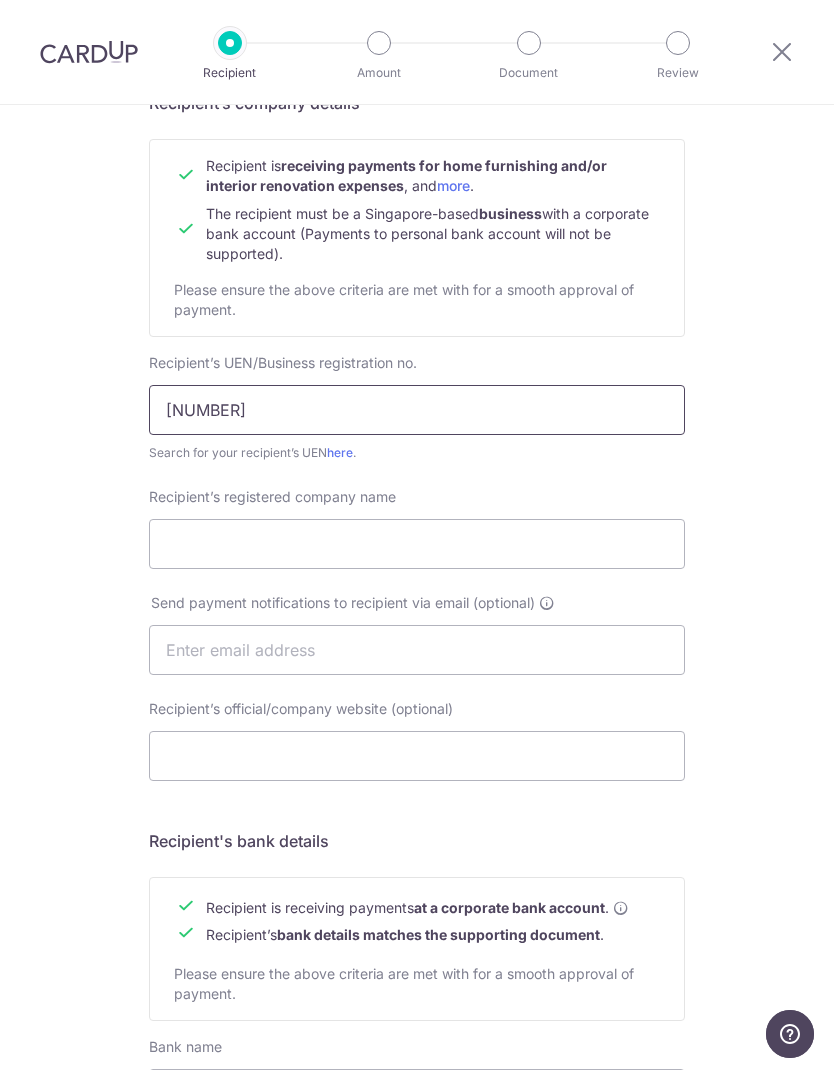 scroll, scrollTop: 216, scrollLeft: 0, axis: vertical 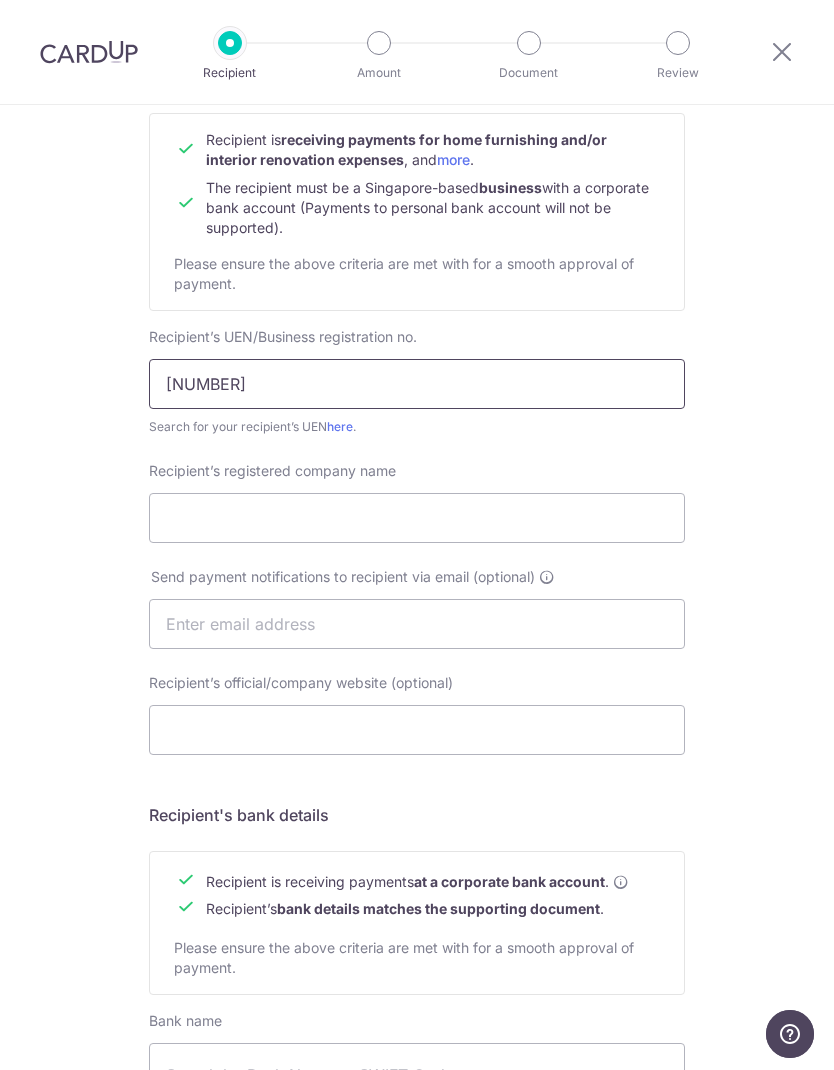 type on "197400148Z" 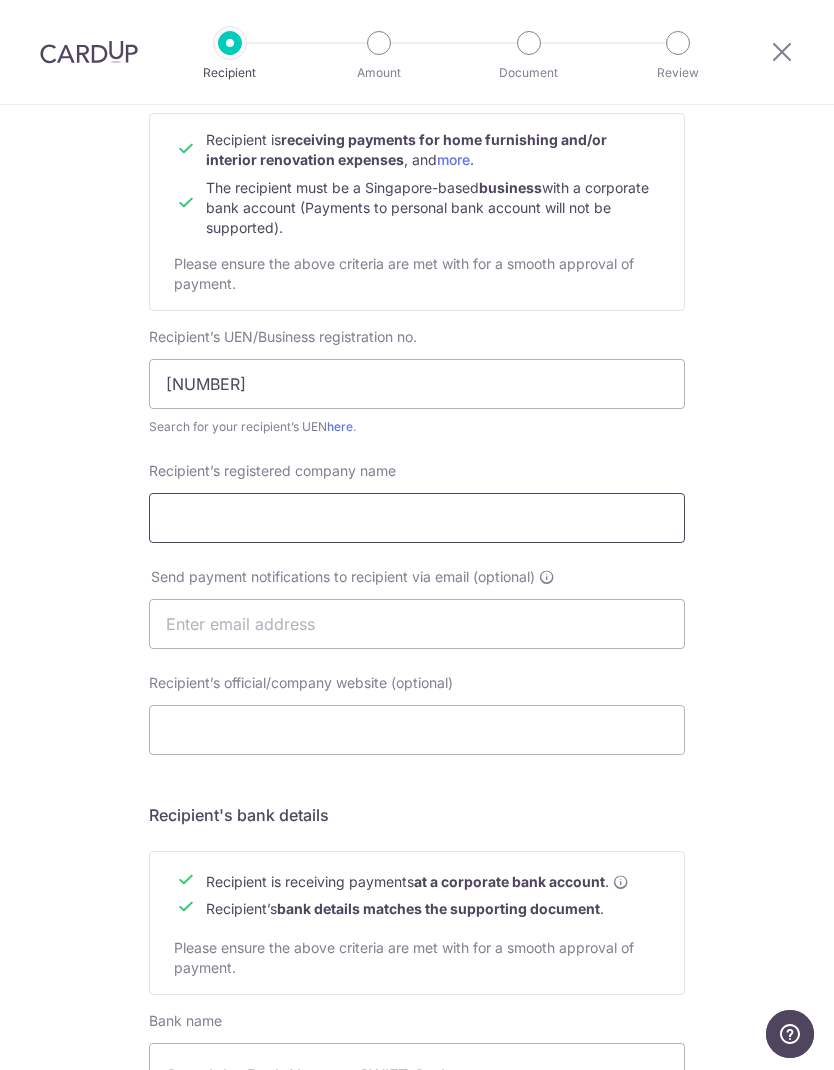 click on "Recipient’s registered company name" at bounding box center [417, 518] 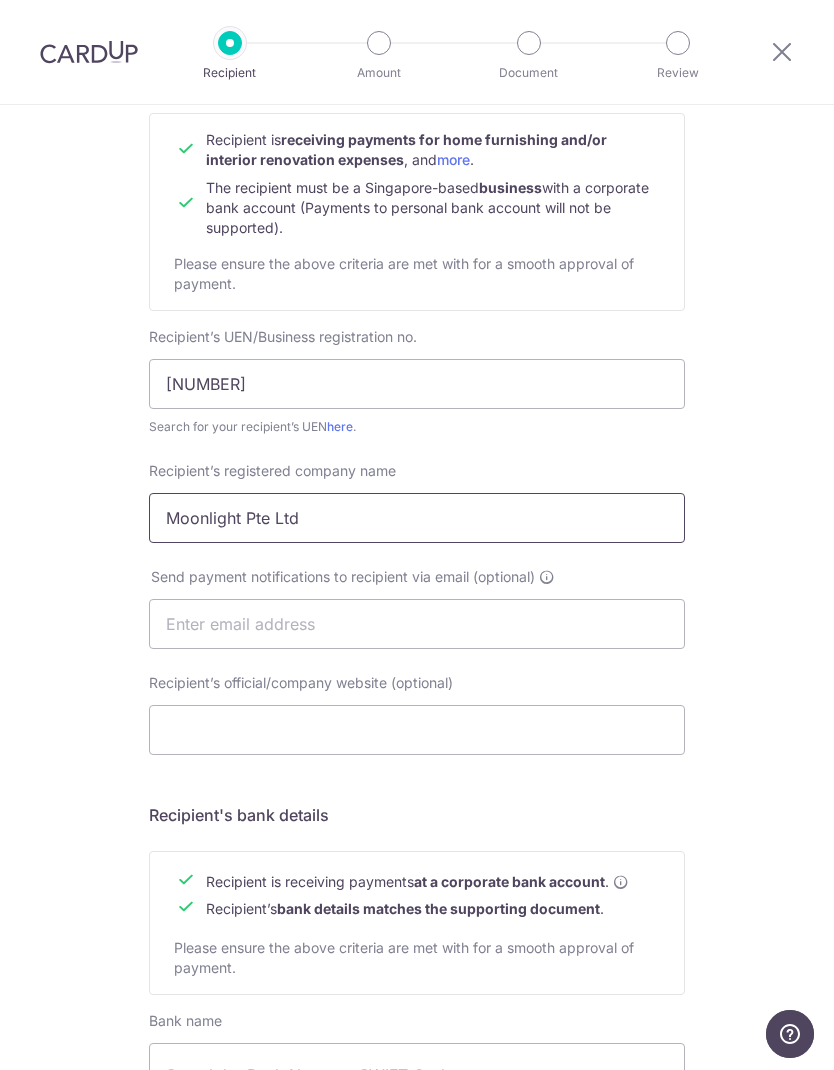 type on "Moonlight Pte Ltd" 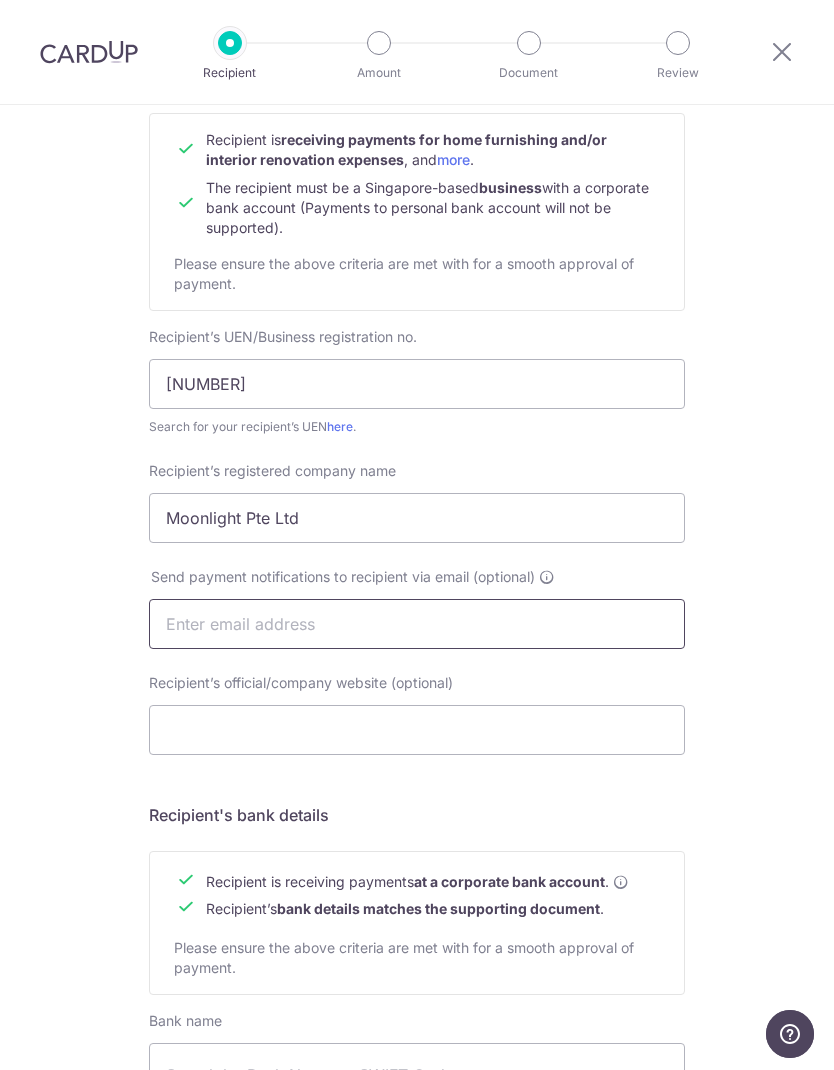 click at bounding box center (417, 624) 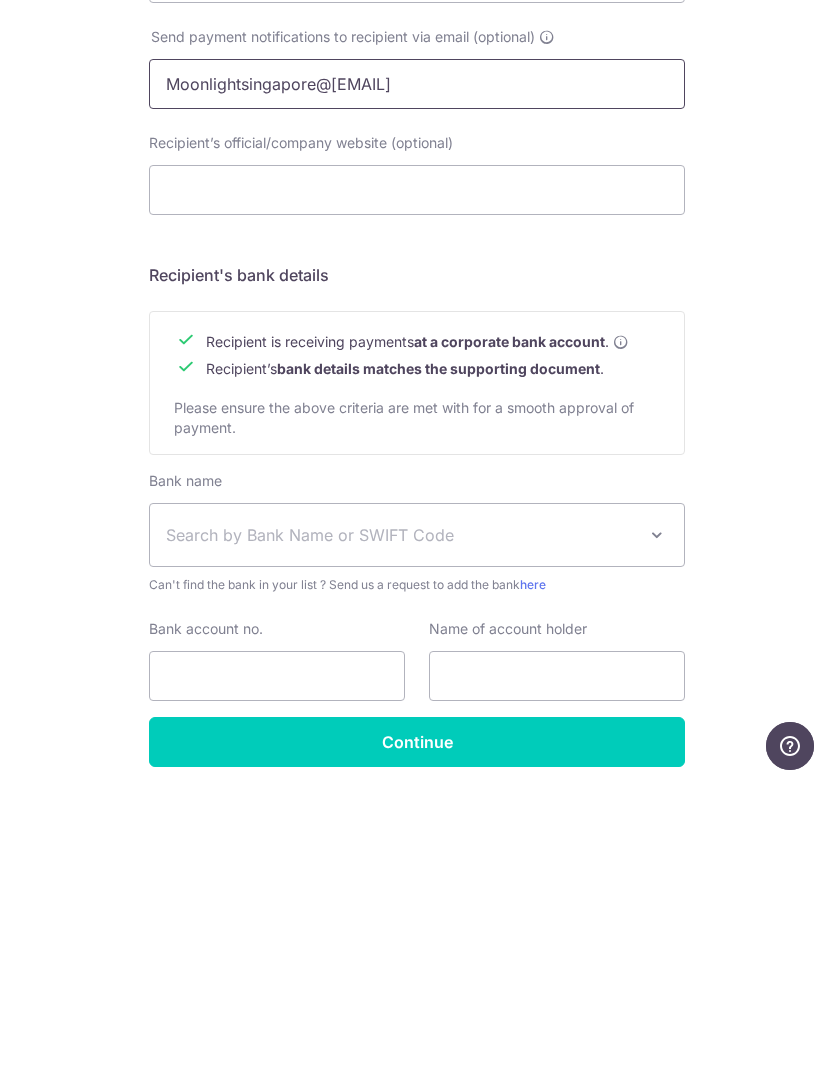 scroll, scrollTop: 467, scrollLeft: 0, axis: vertical 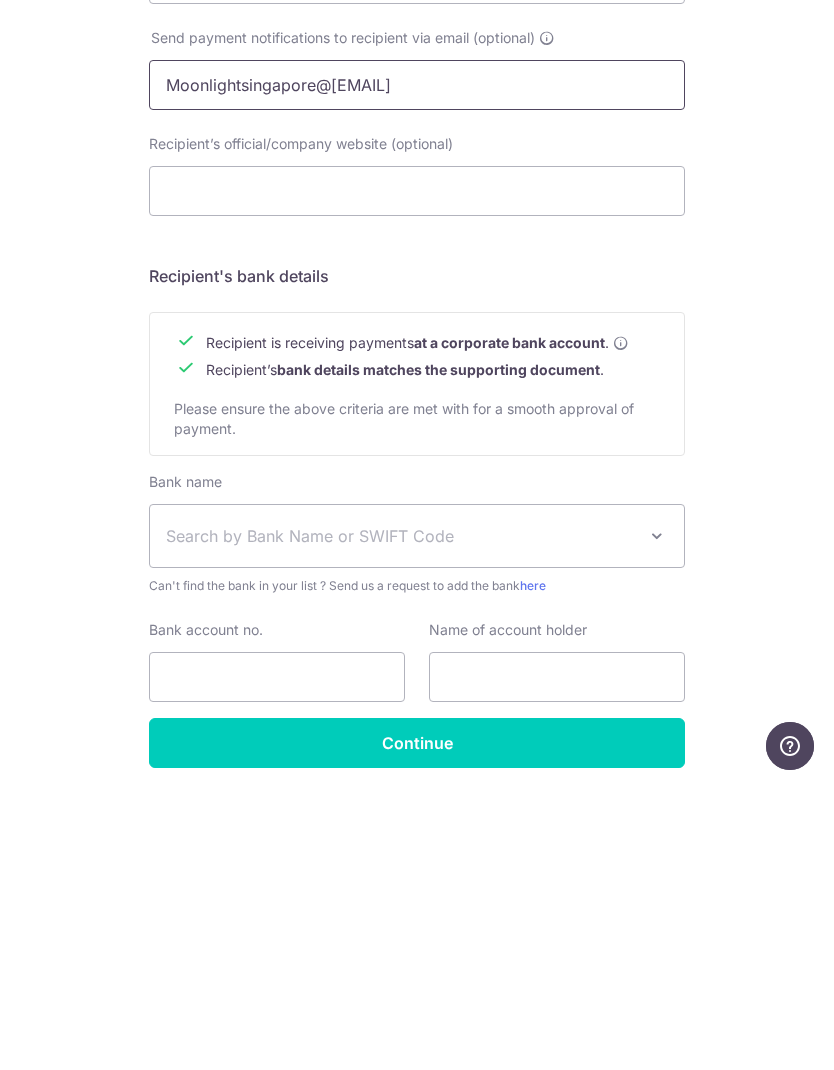 type on "Moonlightsingapore@yahoo.com" 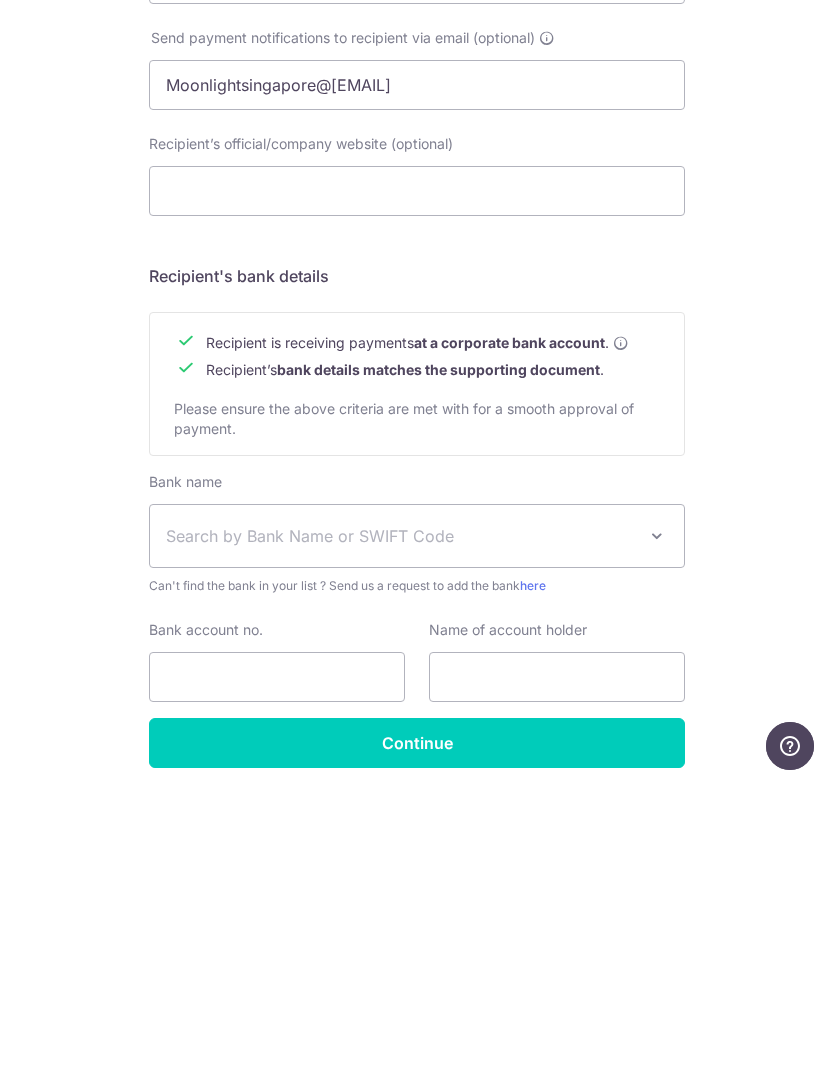 click on "Search by Bank Name or SWIFT Code" at bounding box center [401, 824] 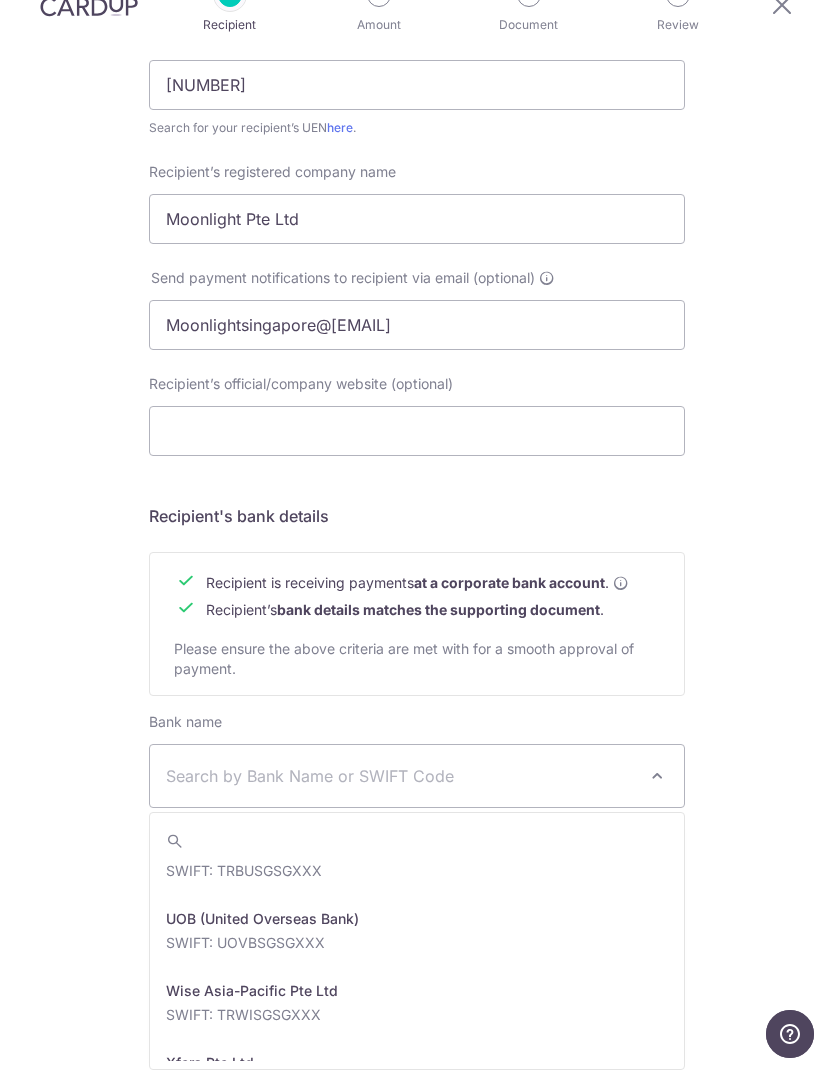 scroll, scrollTop: 3772, scrollLeft: 0, axis: vertical 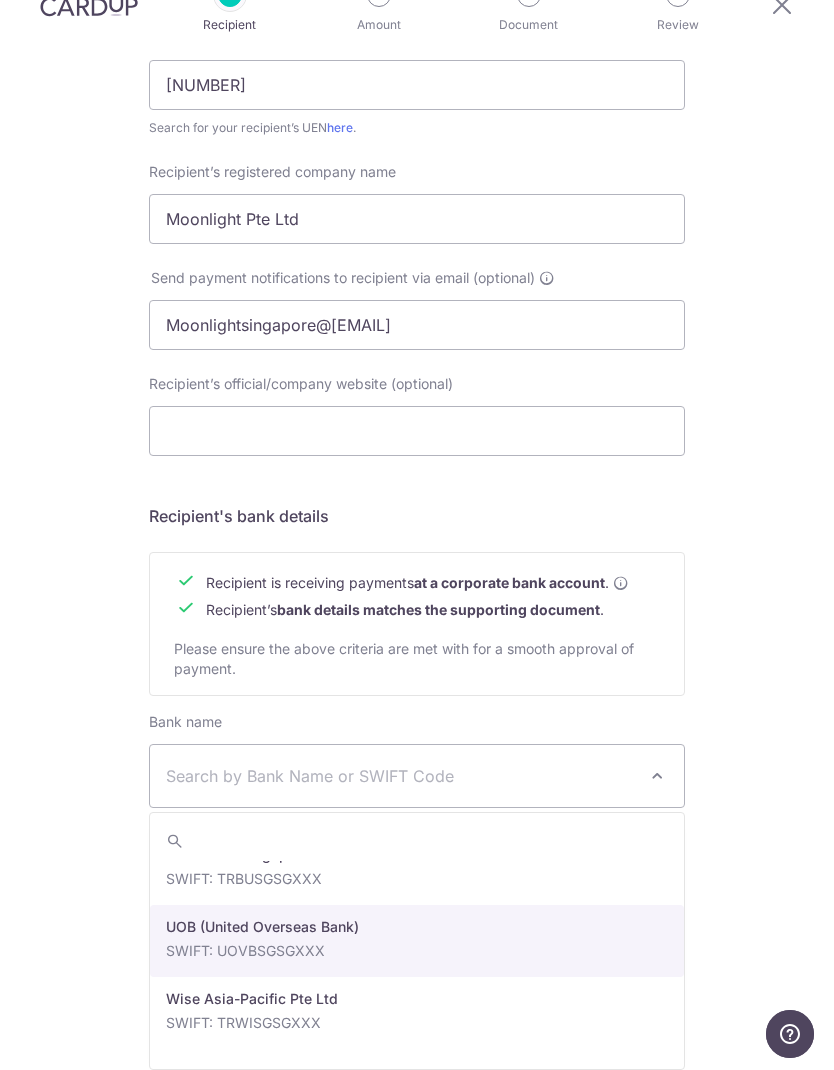 select on "18" 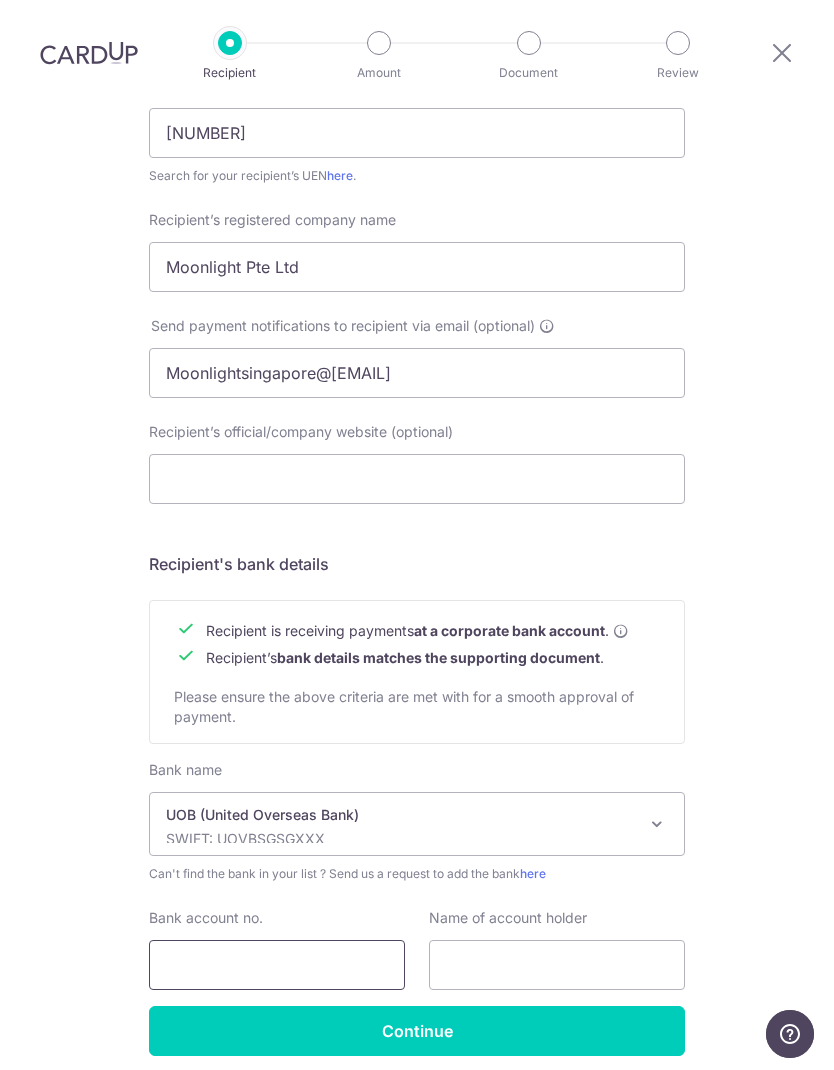 click on "Bank account no." at bounding box center (277, 965) 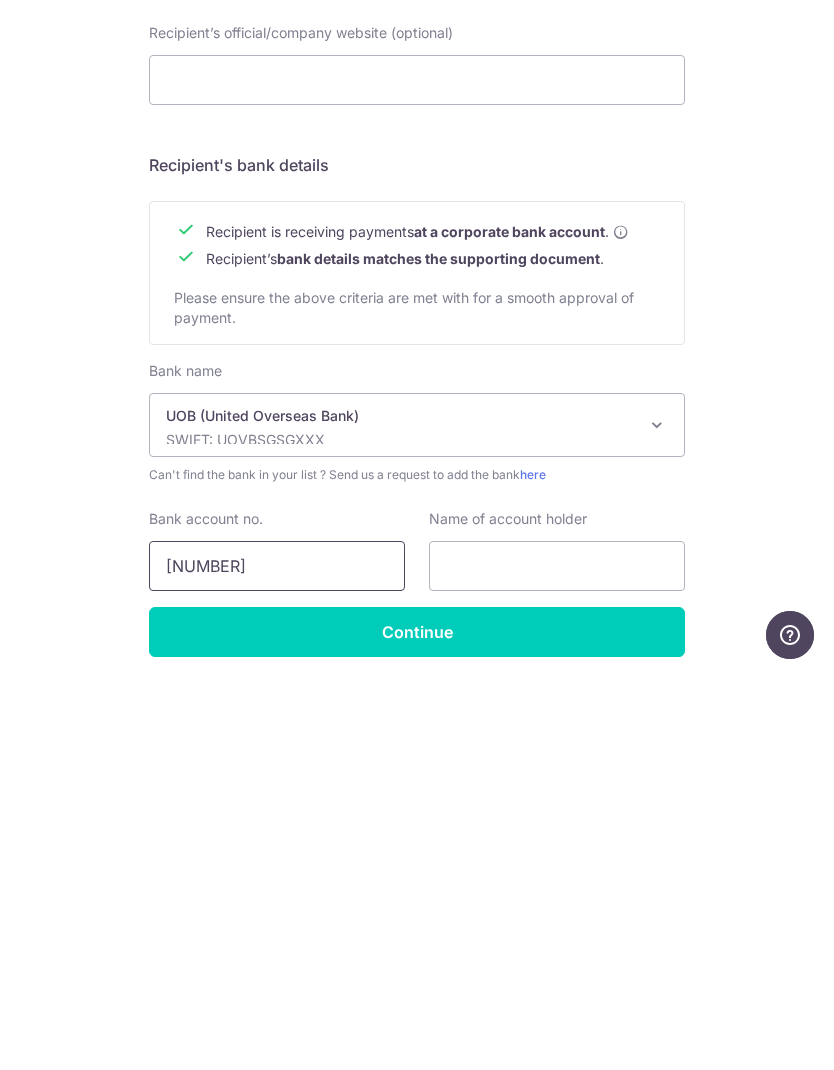type on "1313042109" 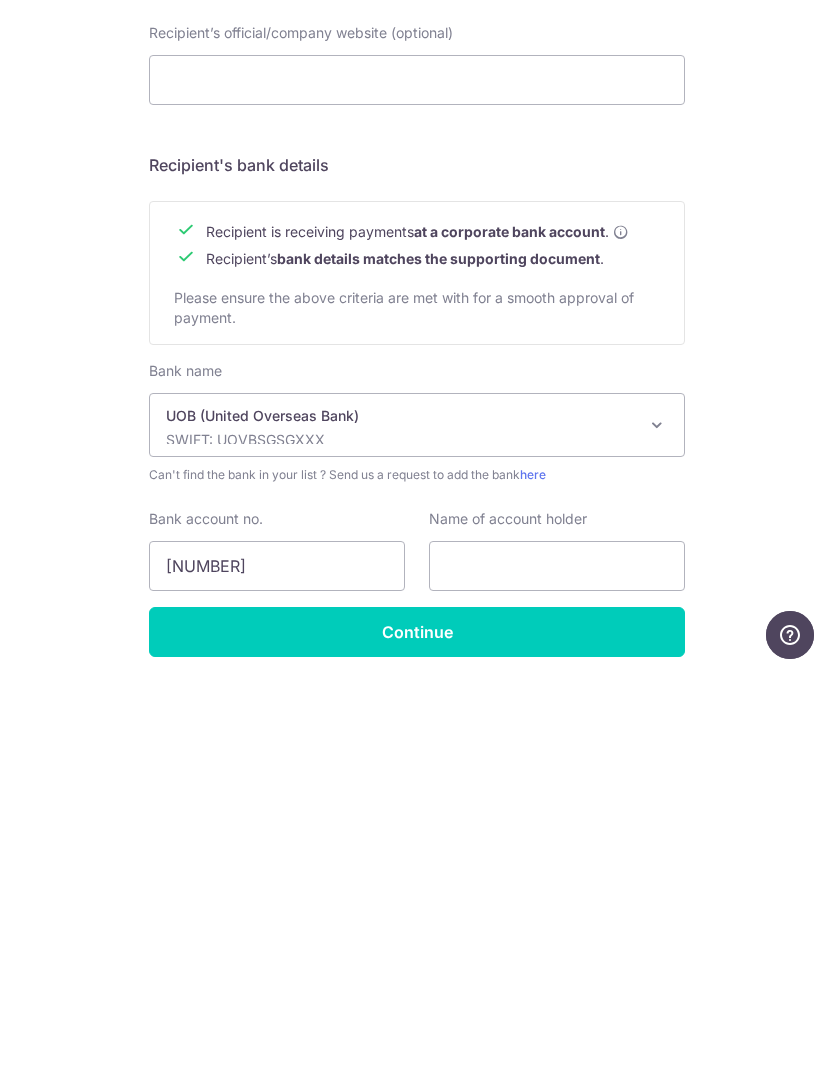 click at bounding box center [557, 965] 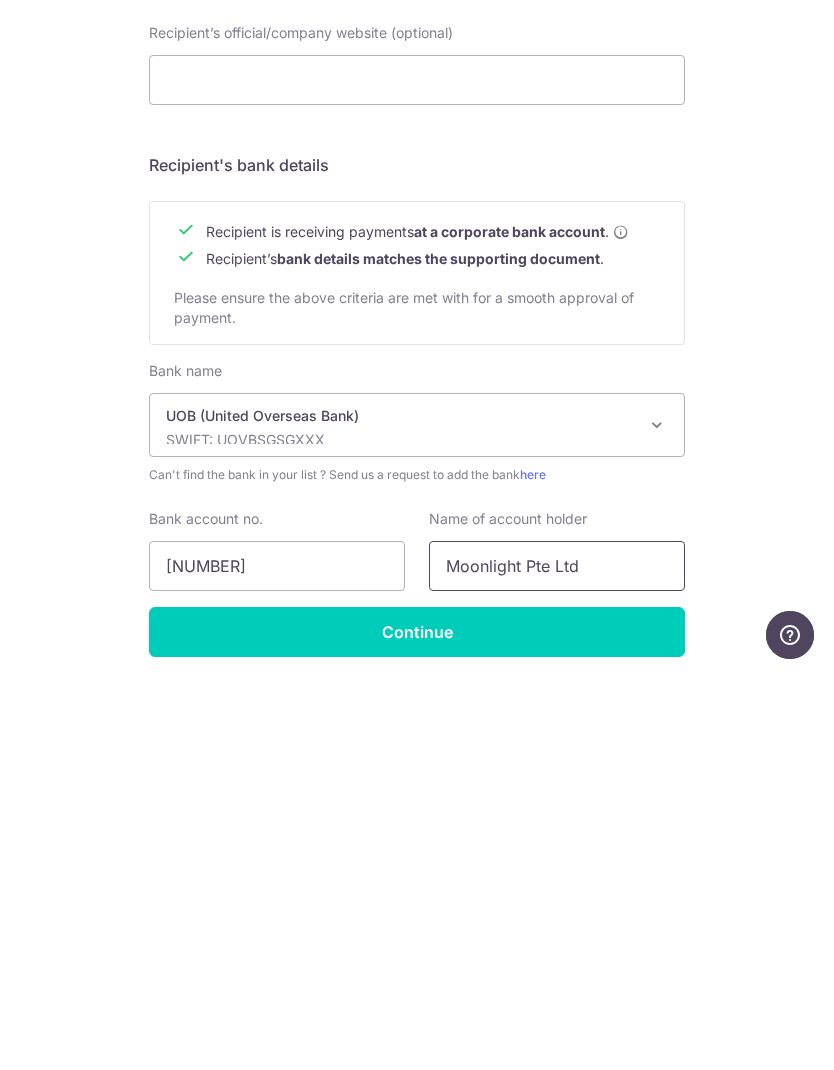 type on "Moonlight Pte Ltd" 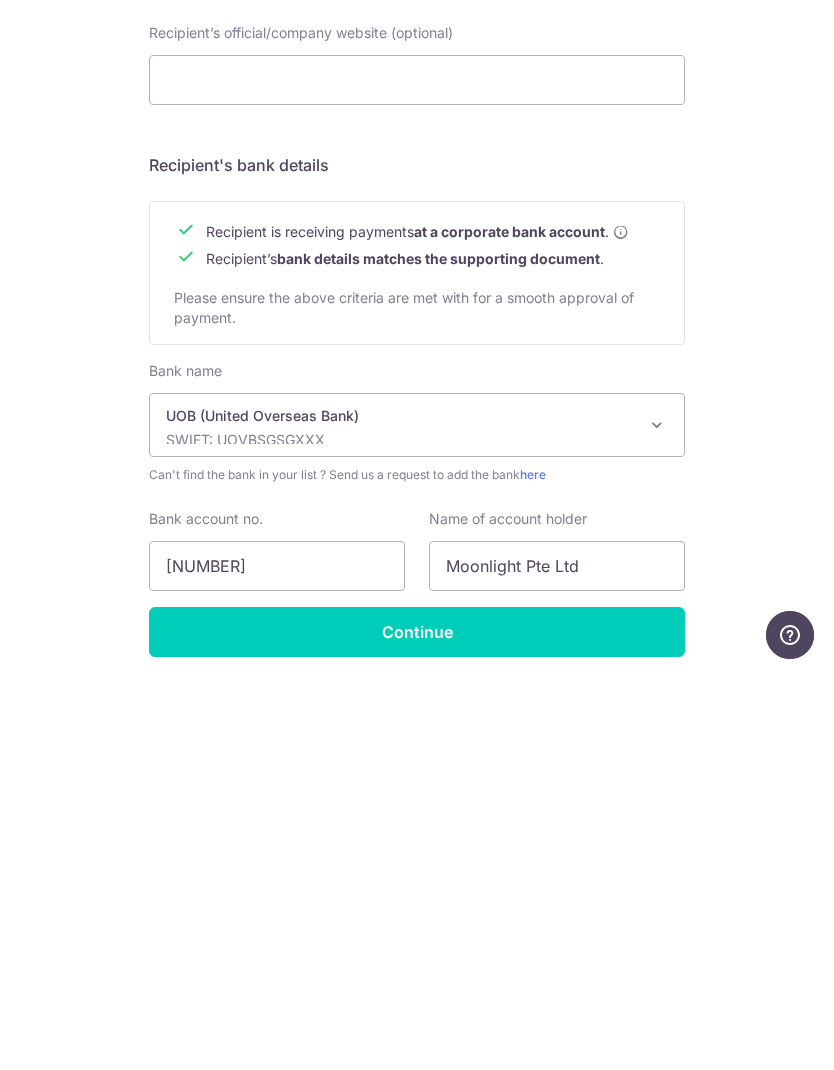 click on "Continue" at bounding box center (417, 1031) 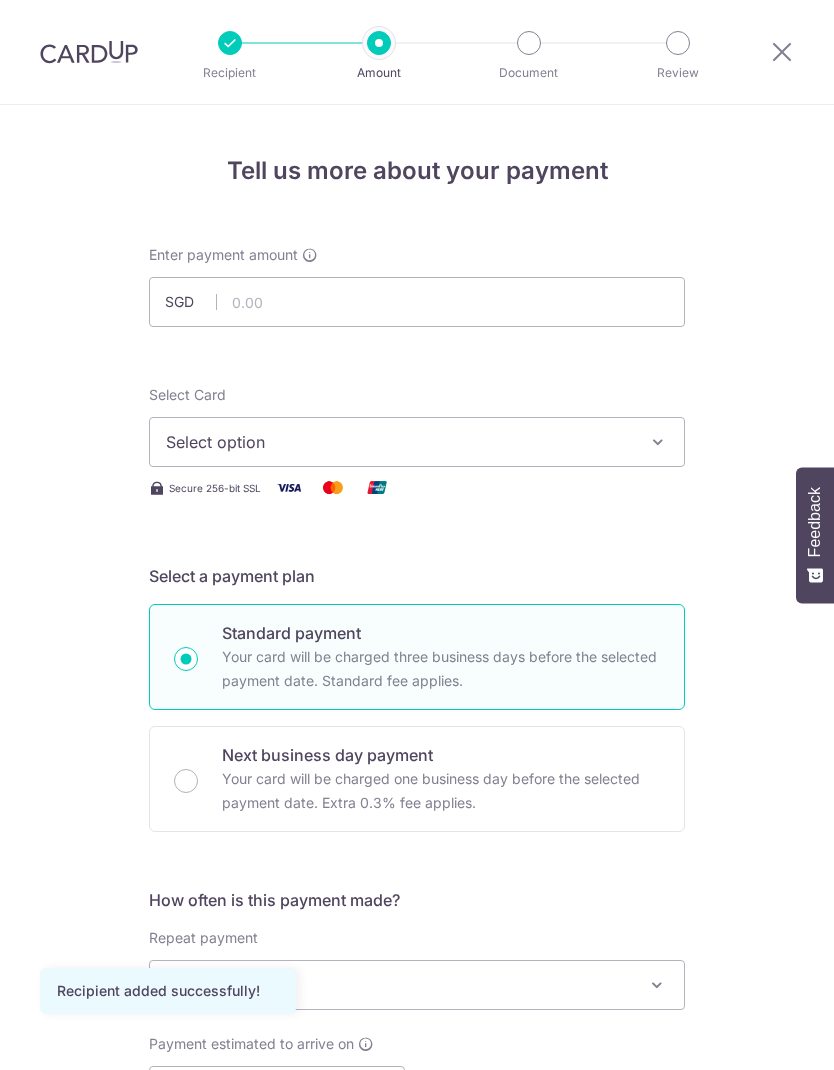 scroll, scrollTop: 0, scrollLeft: 0, axis: both 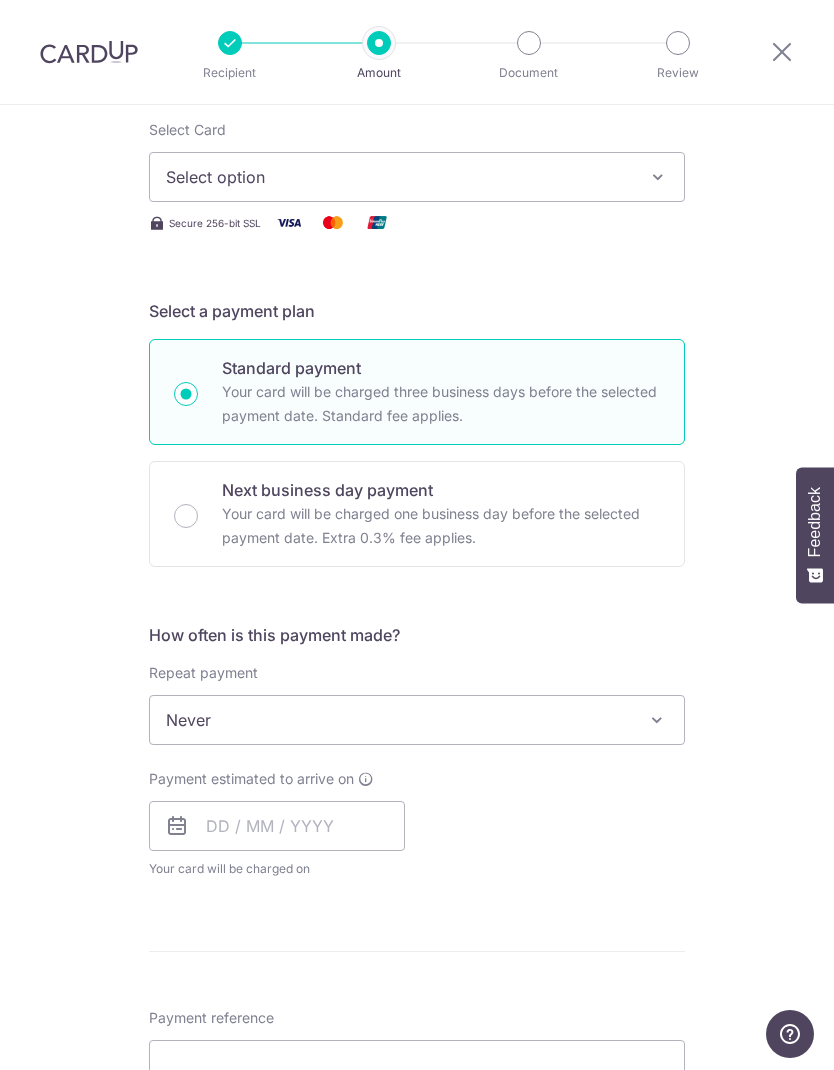 click at bounding box center [657, 720] 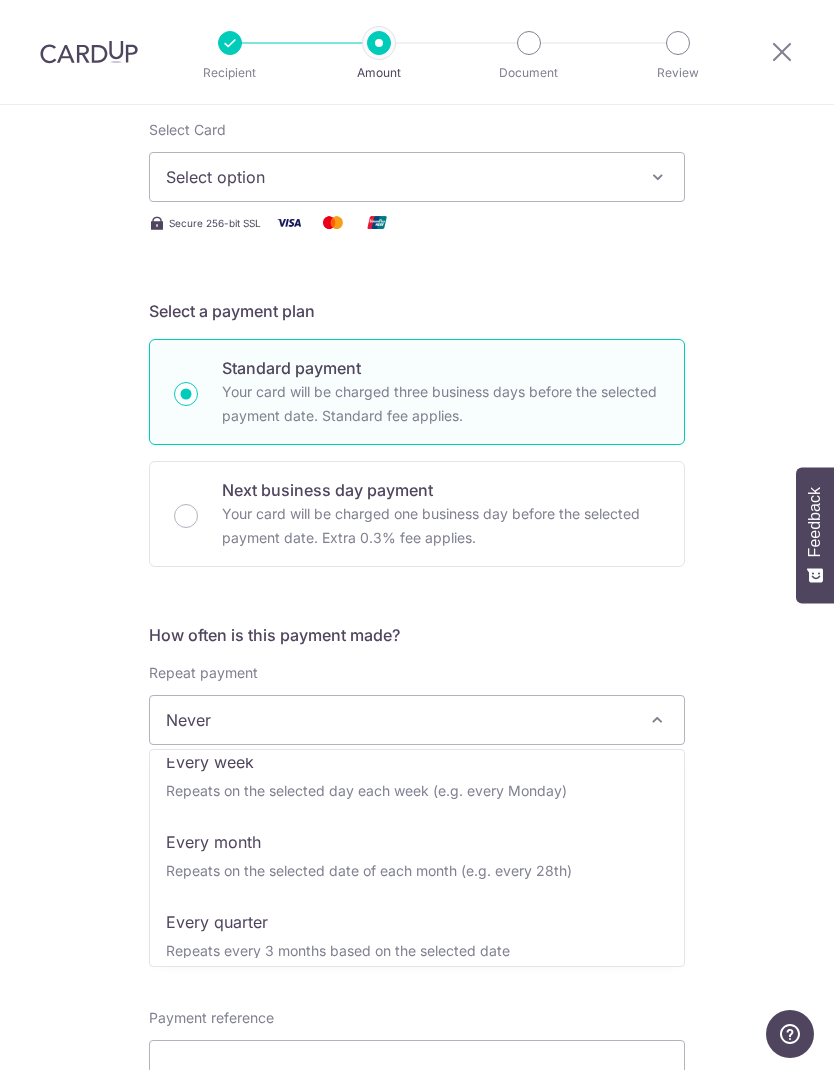 scroll, scrollTop: 116, scrollLeft: 0, axis: vertical 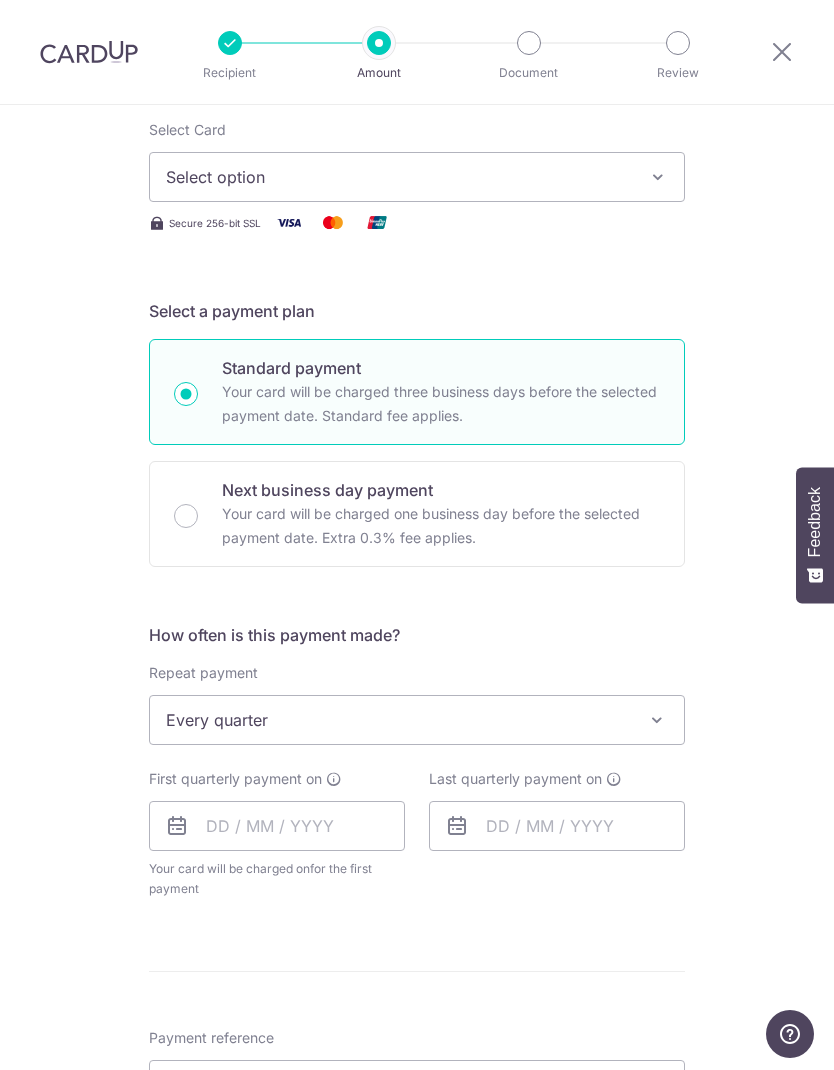 select on "4" 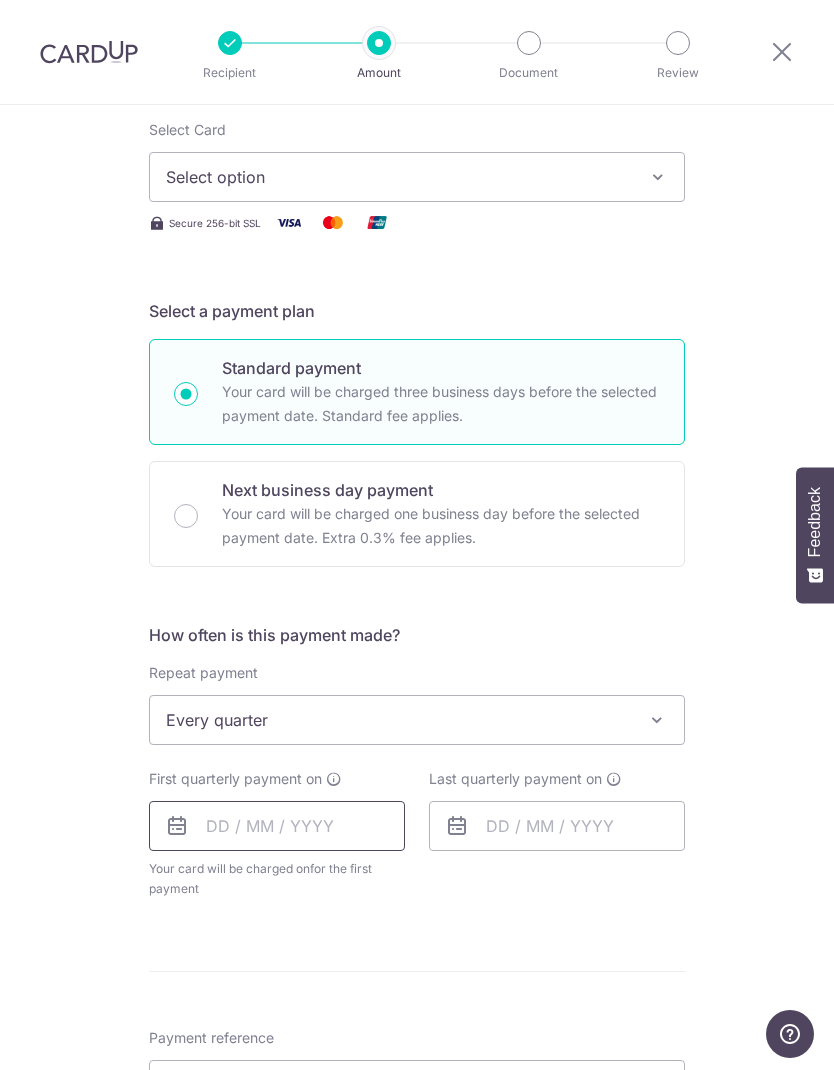 click at bounding box center (277, 826) 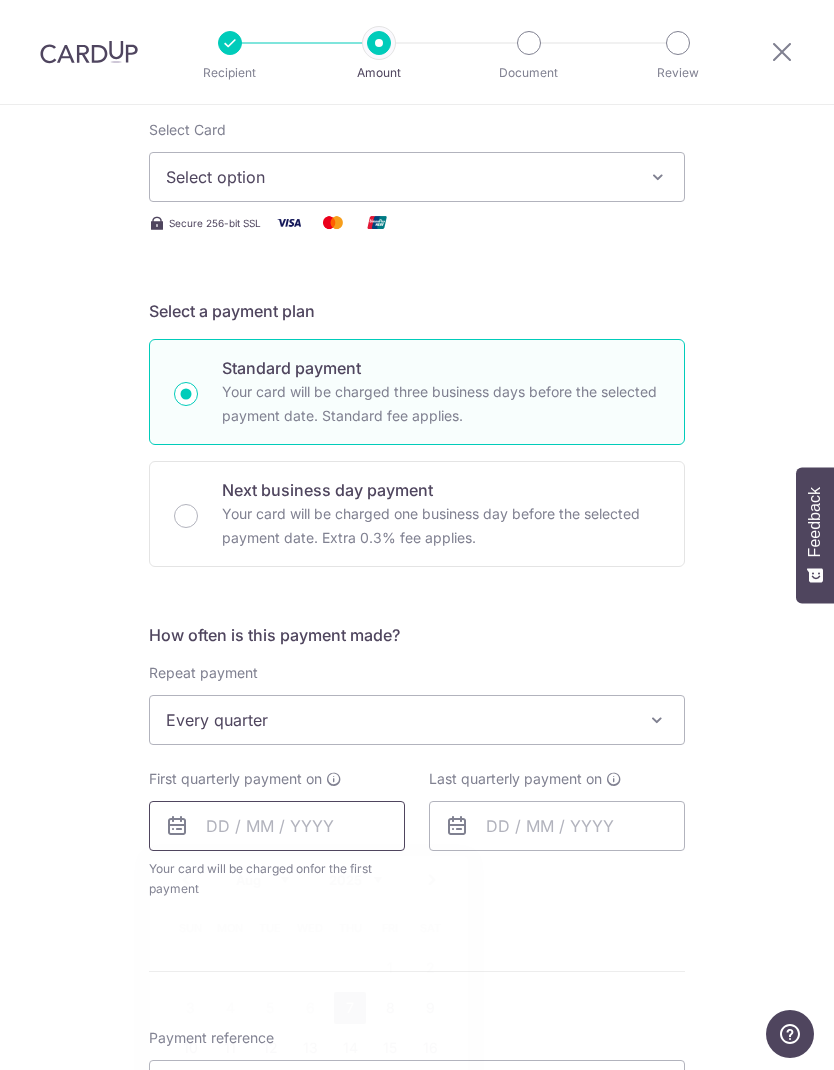 scroll, scrollTop: 80, scrollLeft: 0, axis: vertical 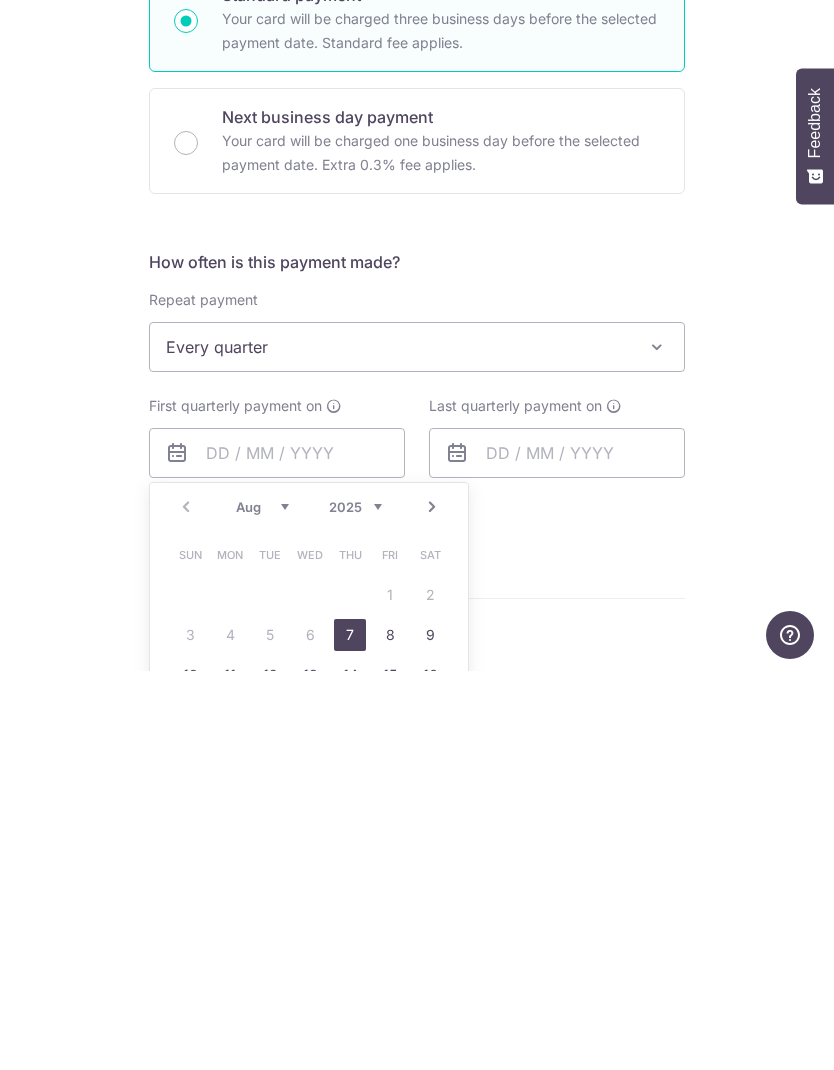 click on "7" at bounding box center (350, 1034) 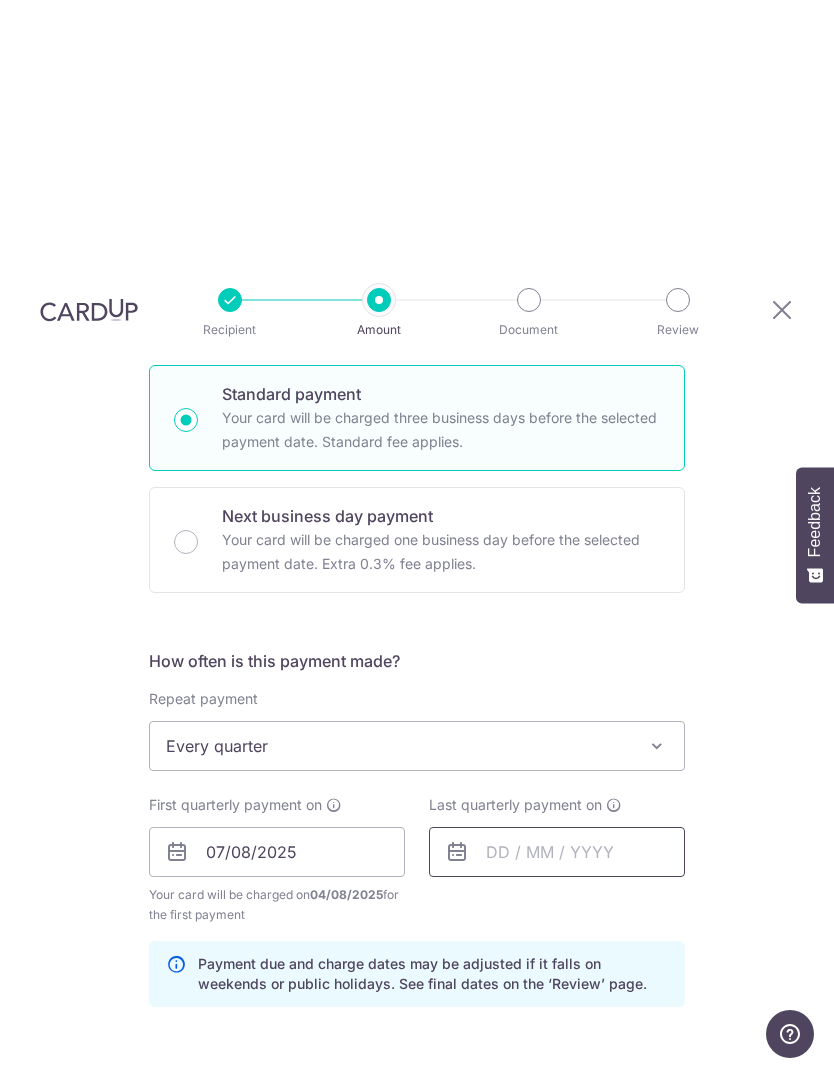 click at bounding box center (557, 852) 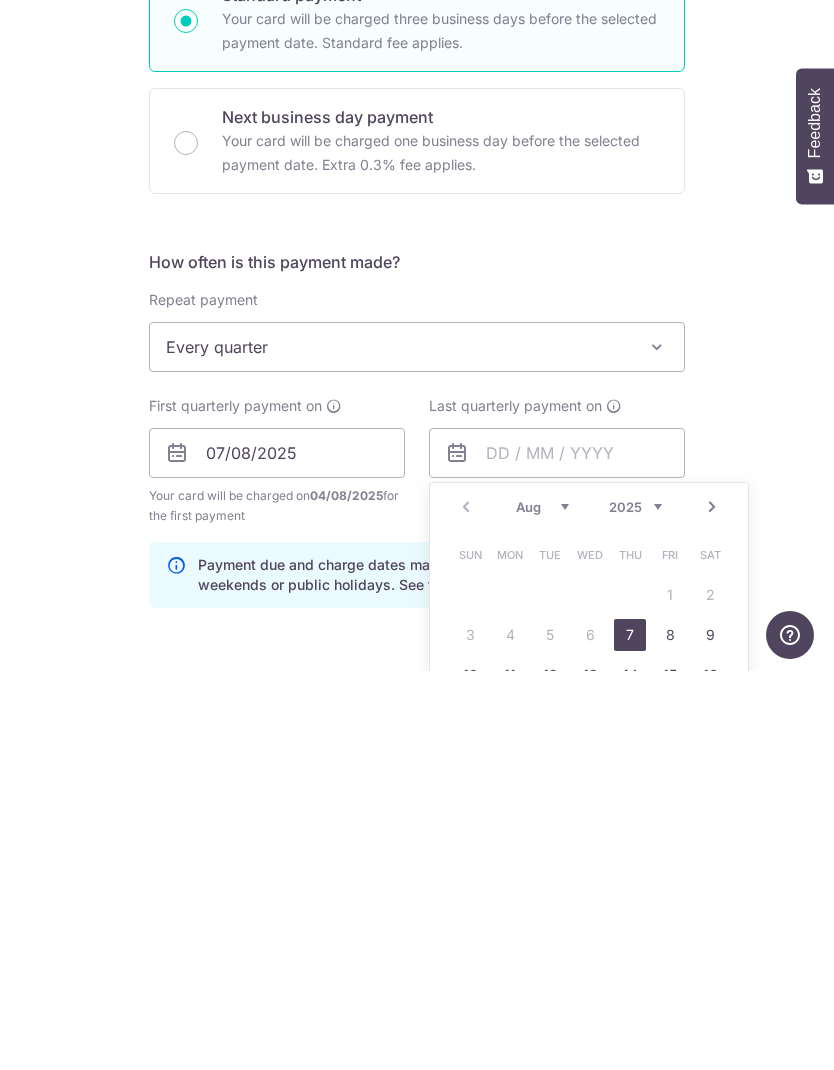click on "Aug Sep Oct Nov Dec" at bounding box center [542, 906] 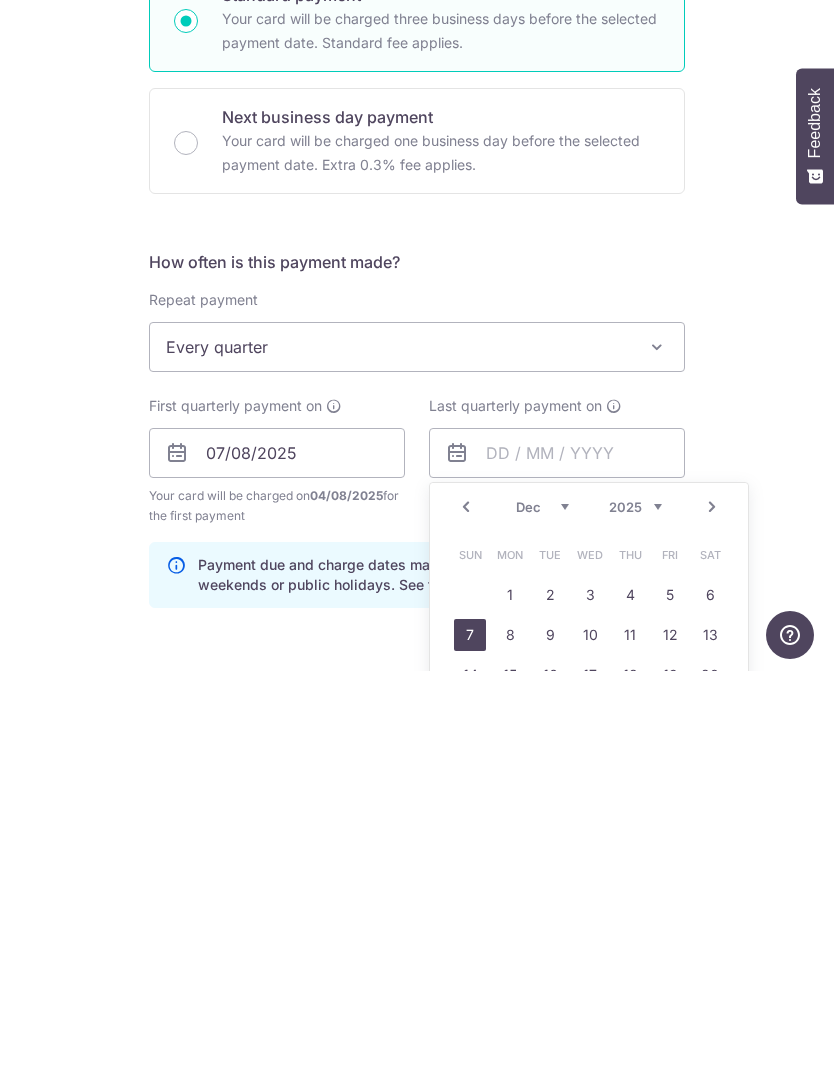 click on "7" at bounding box center (470, 1034) 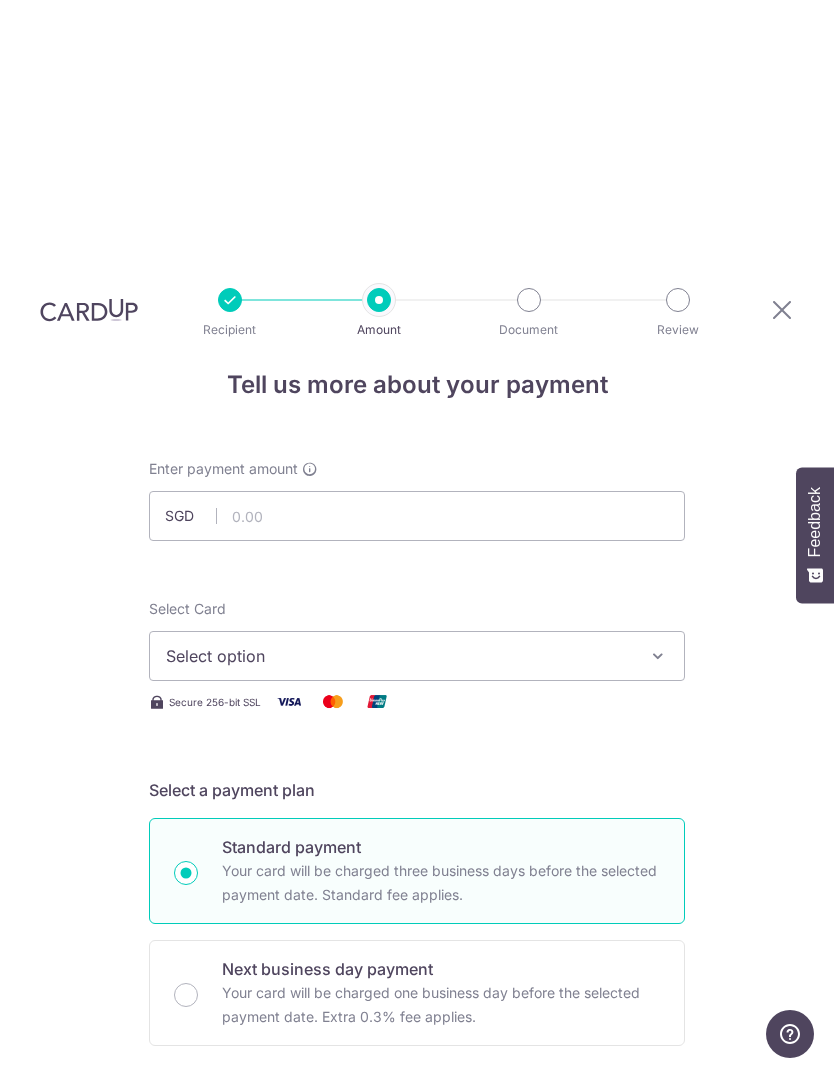 scroll, scrollTop: 41, scrollLeft: 0, axis: vertical 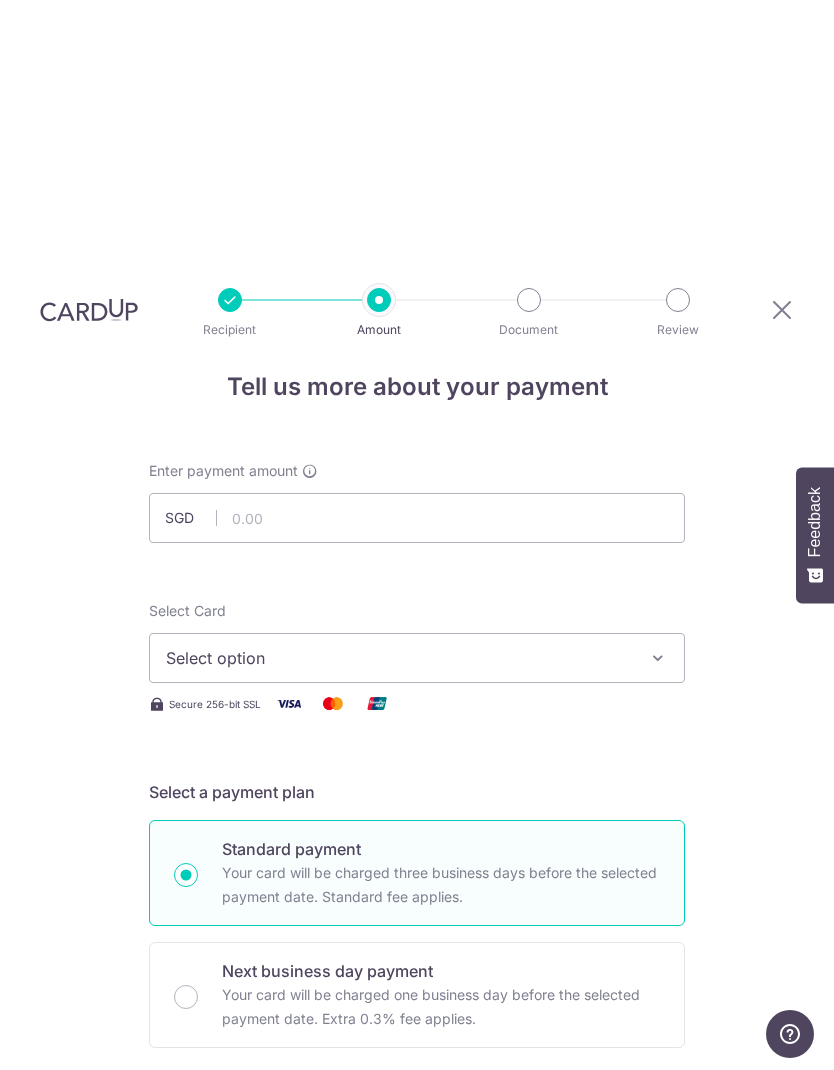 click on "Select option" at bounding box center (417, 658) 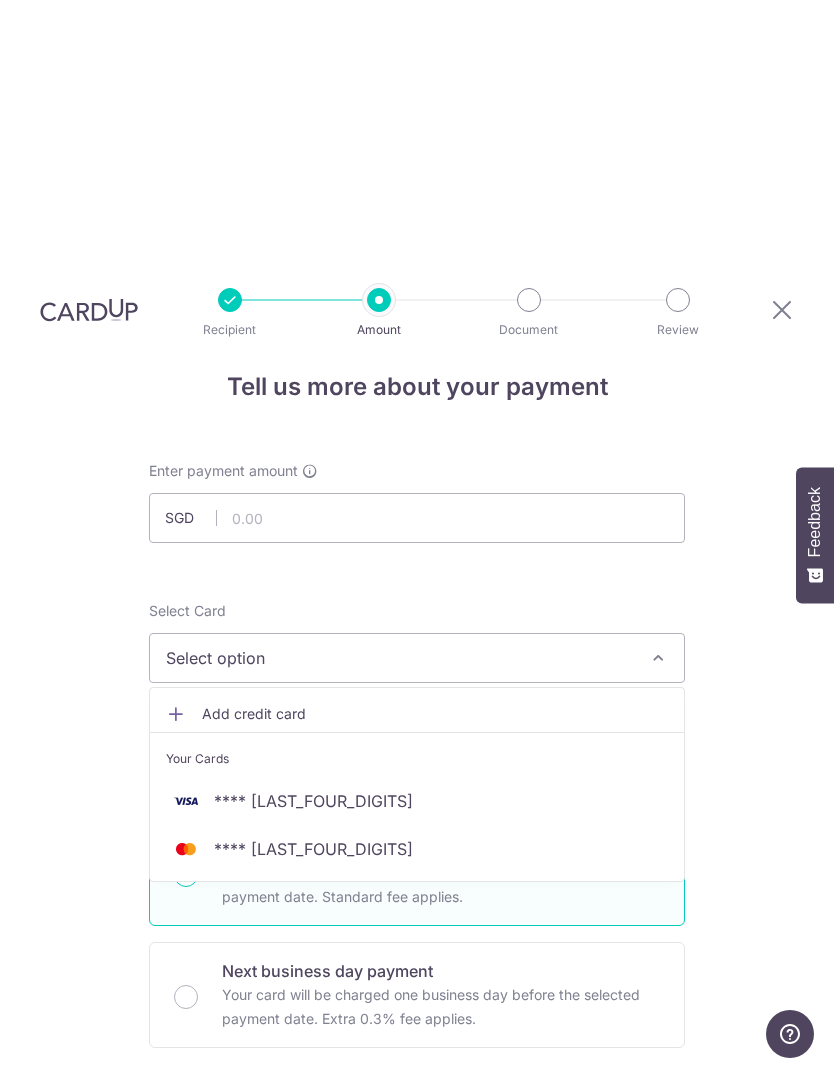 click on "**** 3404" at bounding box center (417, 801) 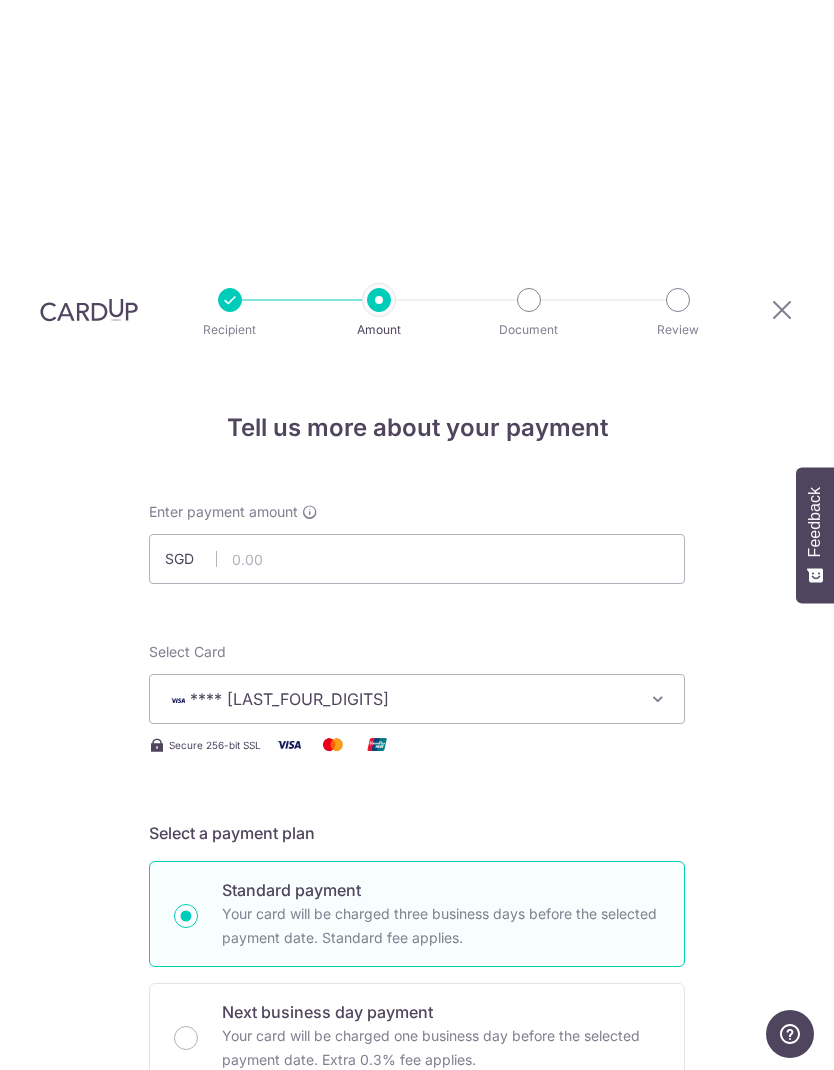 scroll, scrollTop: 0, scrollLeft: 0, axis: both 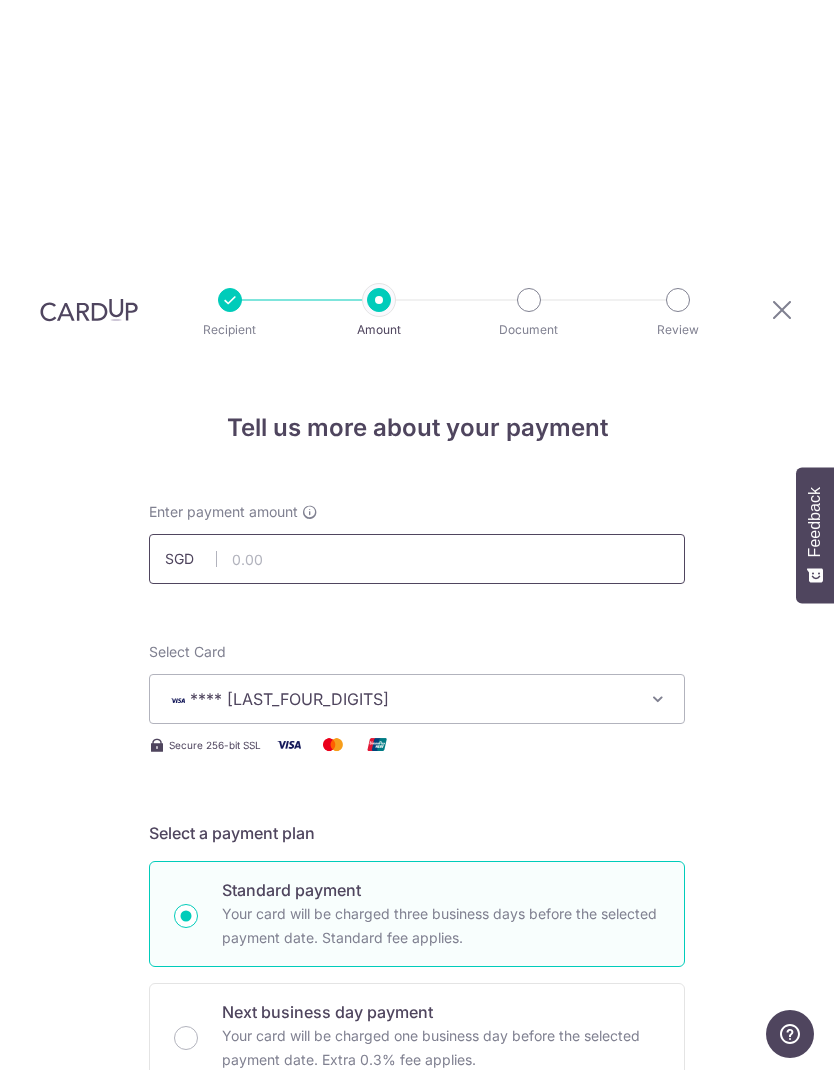 click at bounding box center (417, 559) 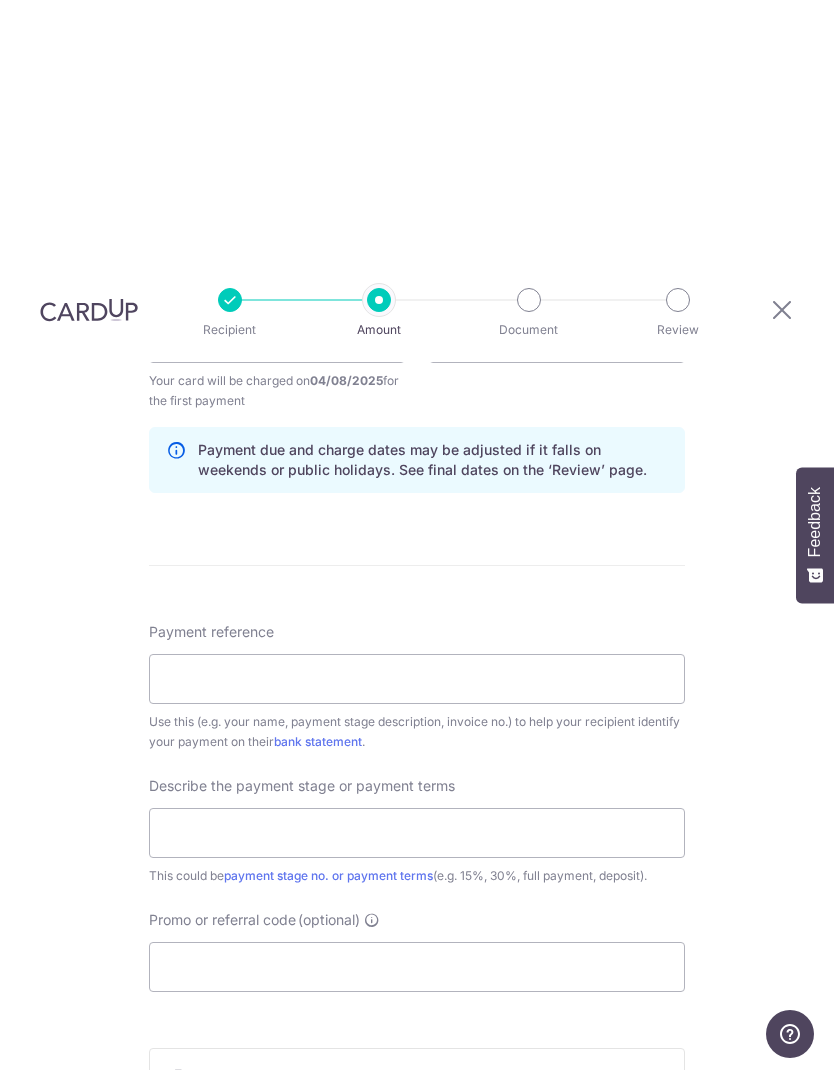 scroll, scrollTop: 1009, scrollLeft: 0, axis: vertical 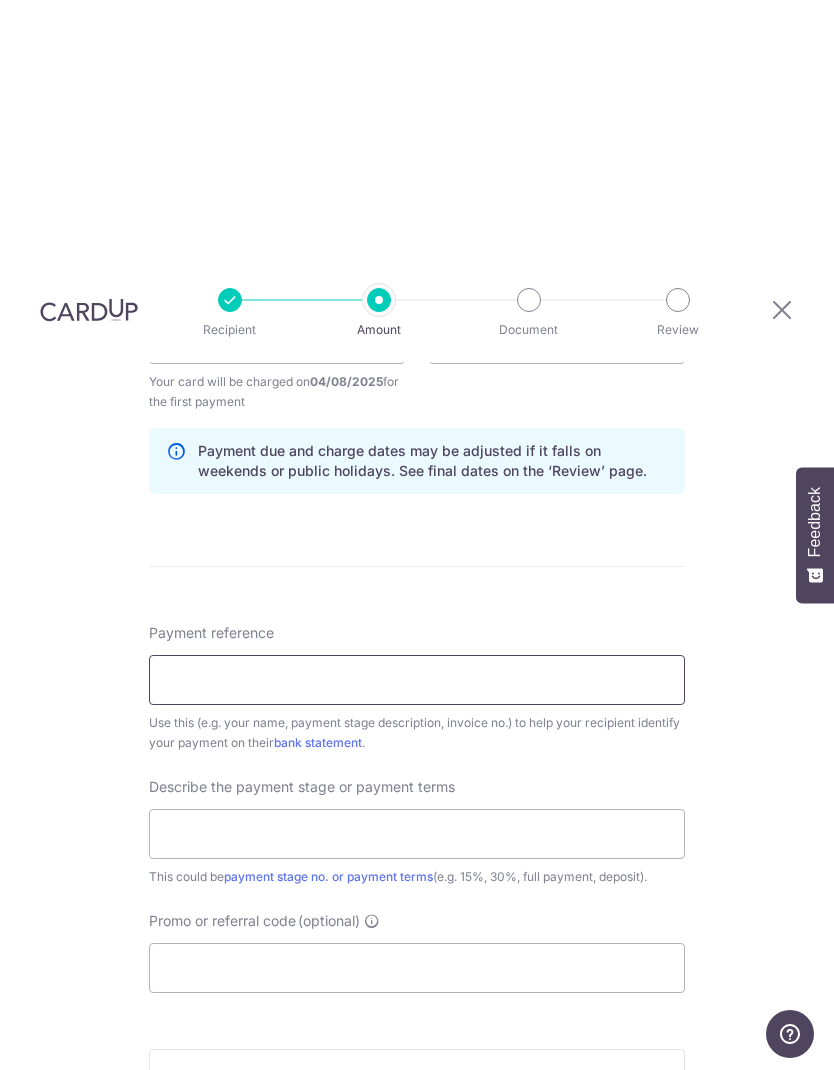 click on "Payment reference" at bounding box center (417, 680) 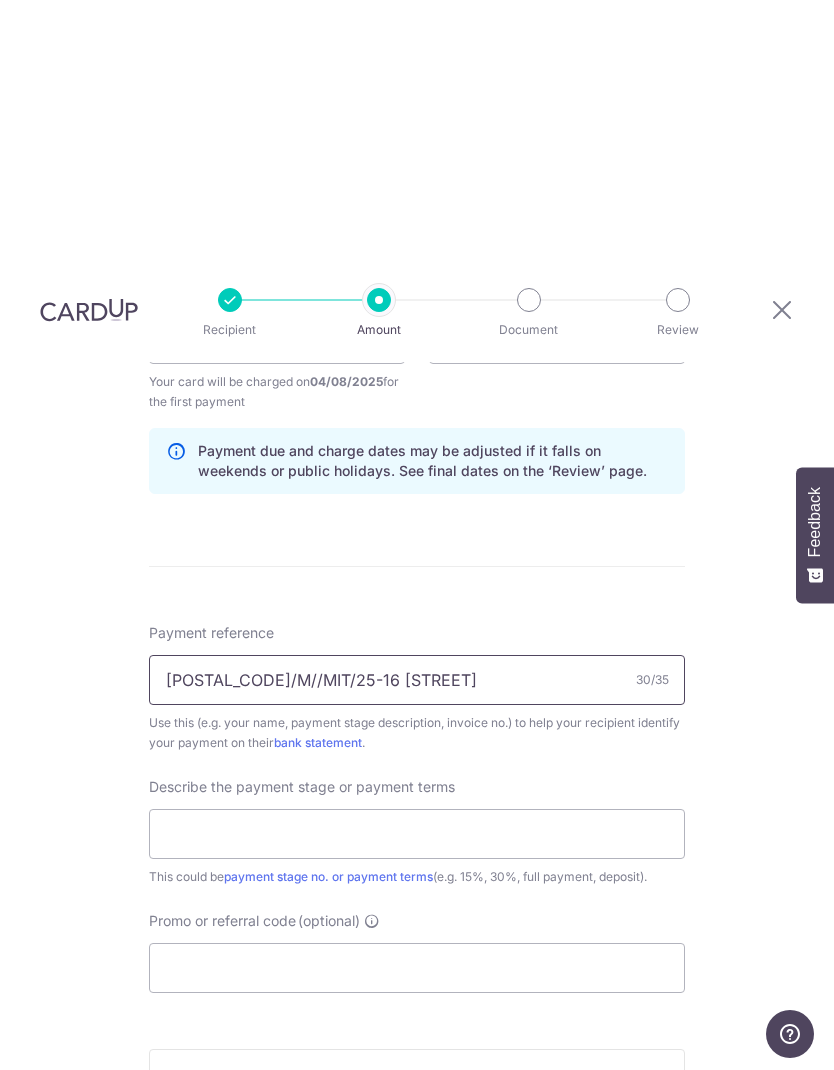 type on "04743a/M//MIT/25-16 Hythe Road" 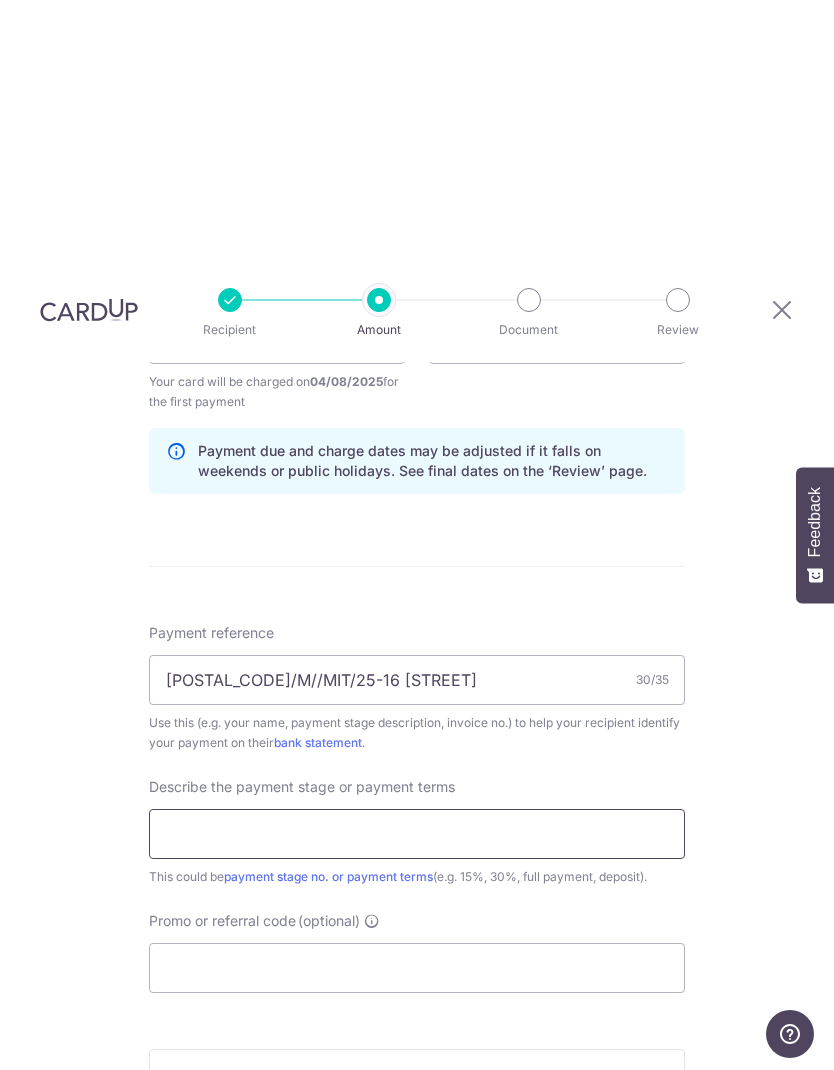 click at bounding box center (417, 834) 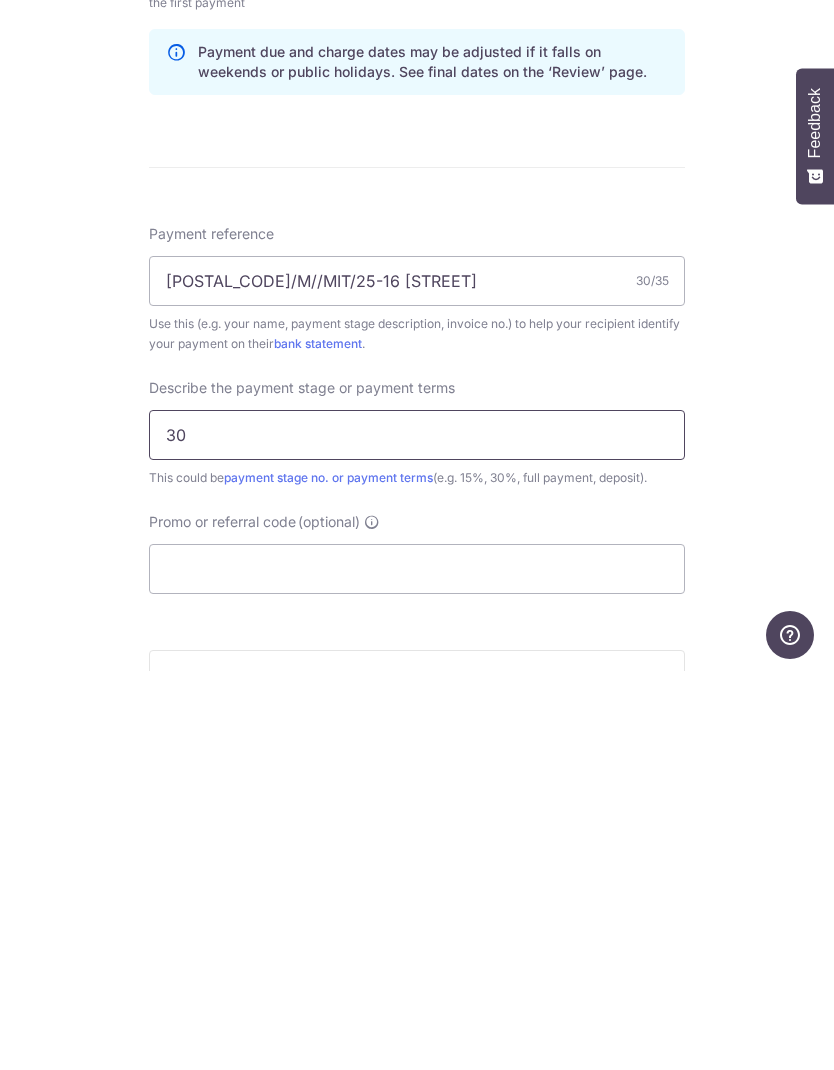 type on "3" 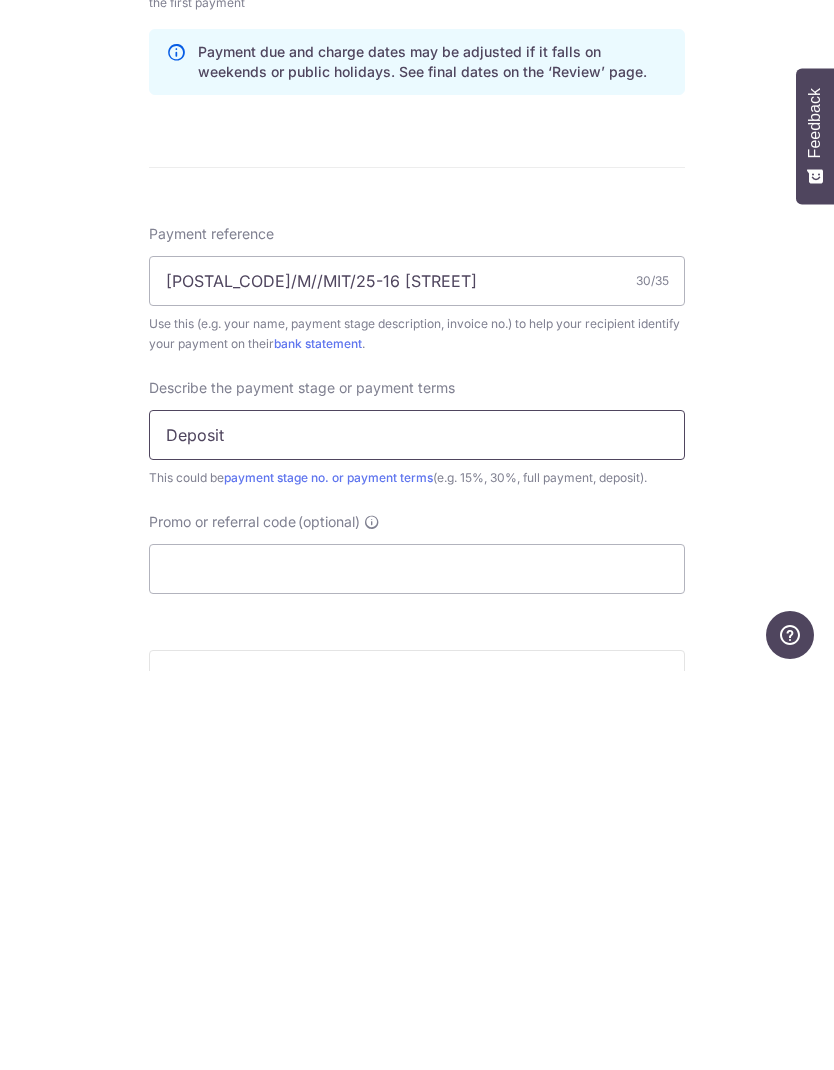 type on "Deposit" 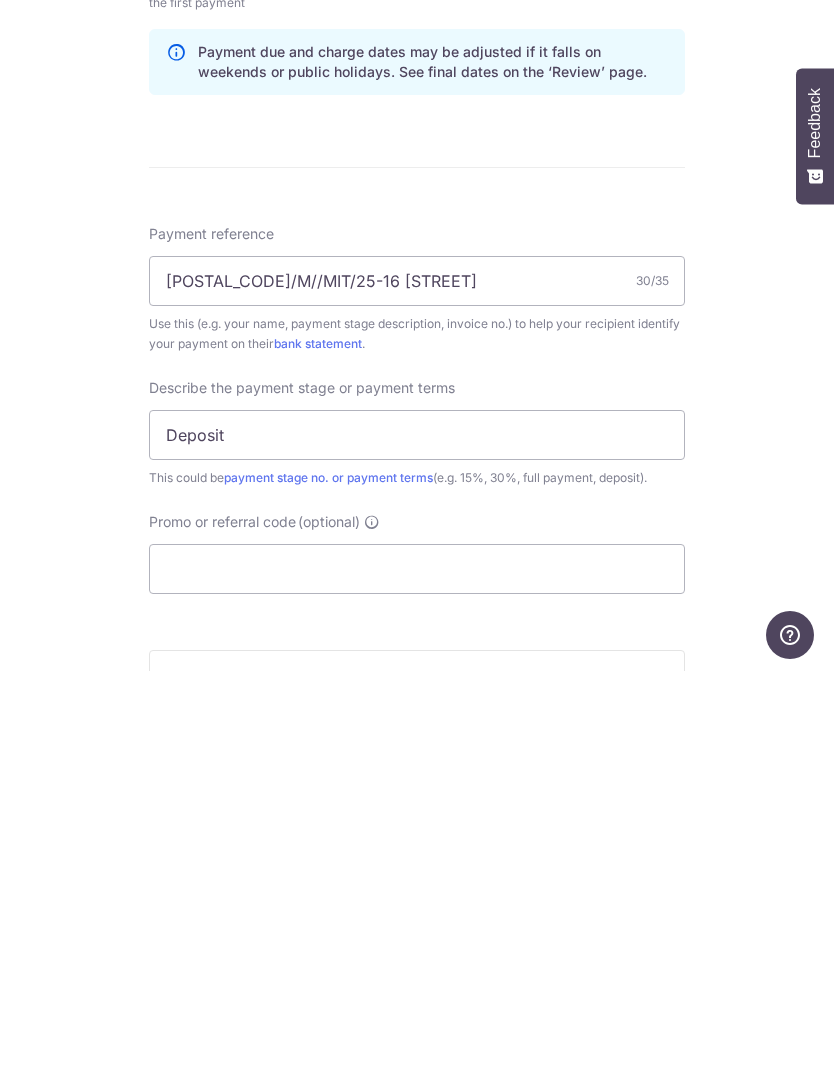 click on "Promo or referral code
(optional)" at bounding box center (417, 968) 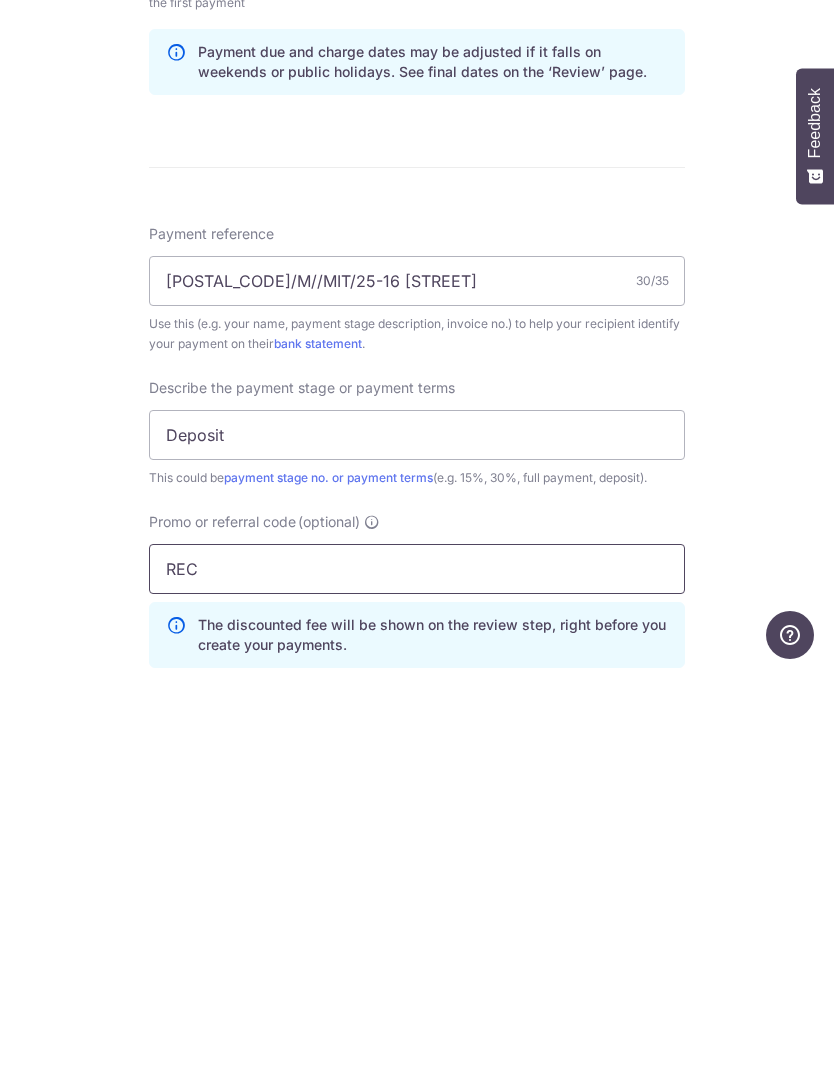 type on "REC185" 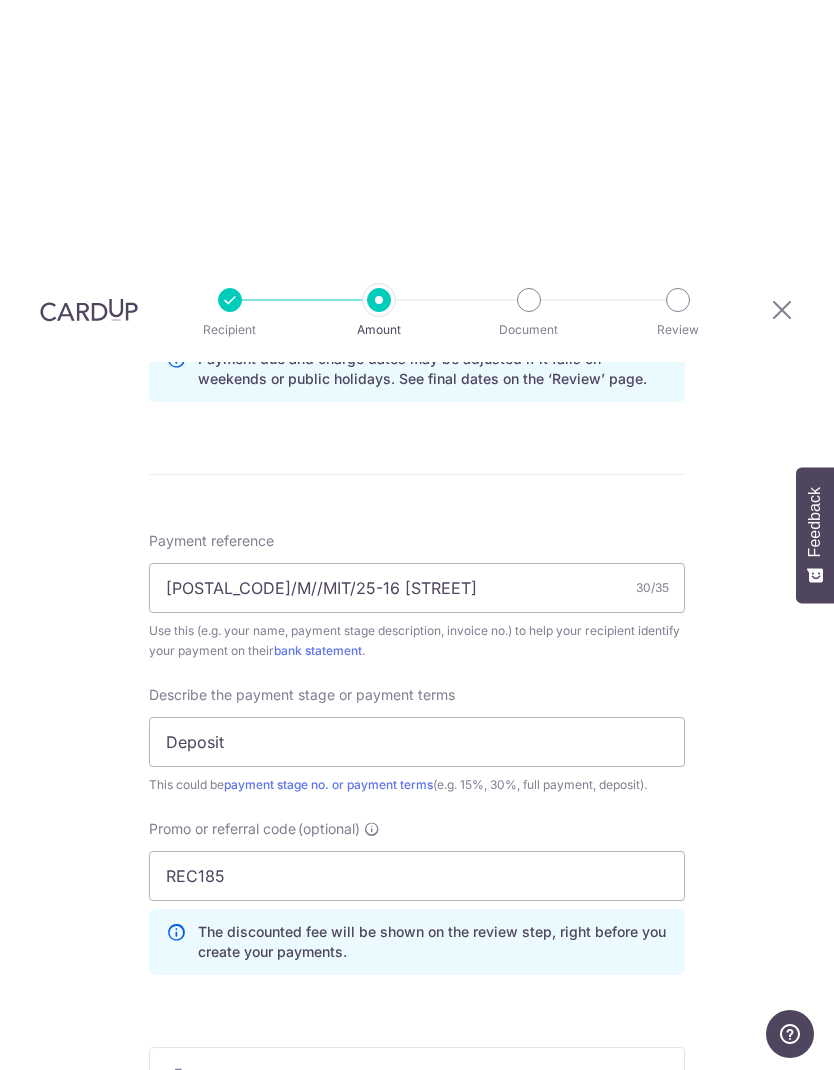 scroll, scrollTop: 1099, scrollLeft: 0, axis: vertical 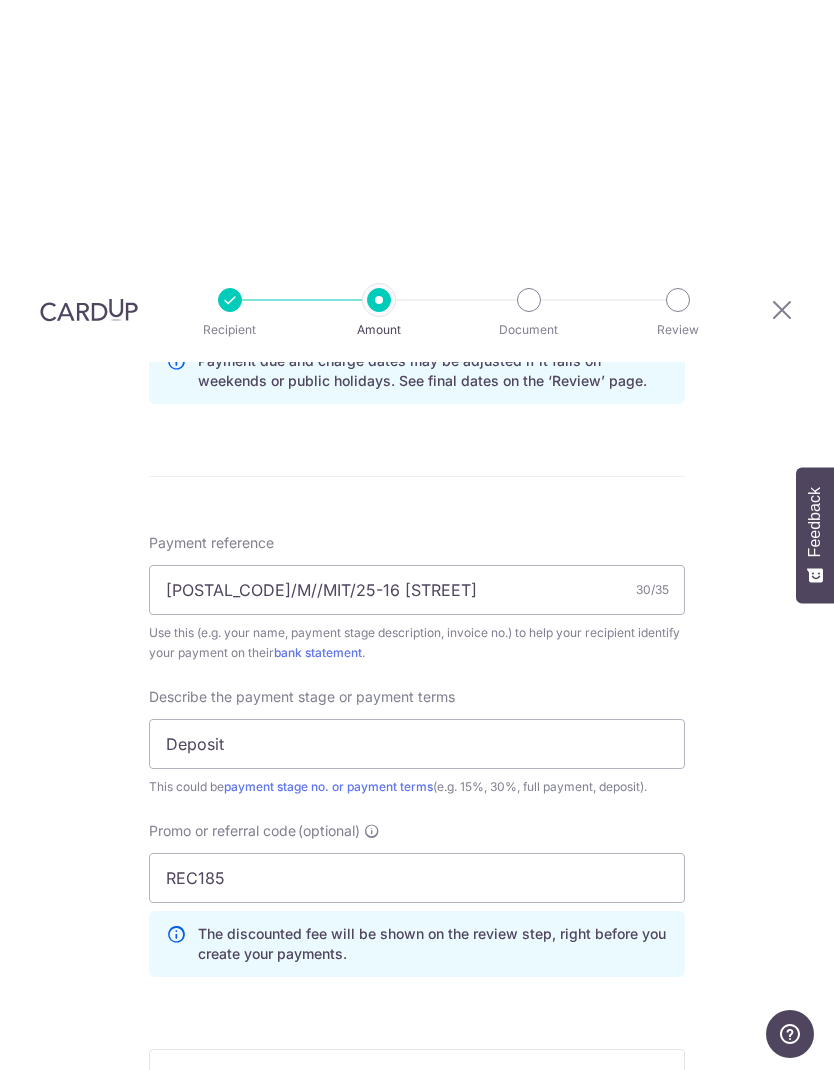 click on "Tell us more about your payment
Enter payment amount
SGD
2,500.00
2500.00
Recipient added successfully!
Select Card
**** 3404
Add credit card
Your Cards
**** 3404
**** 0518
Secure 256-bit SSL
Text
New card details
Please enter valid card details.
Card" at bounding box center [417, 335] 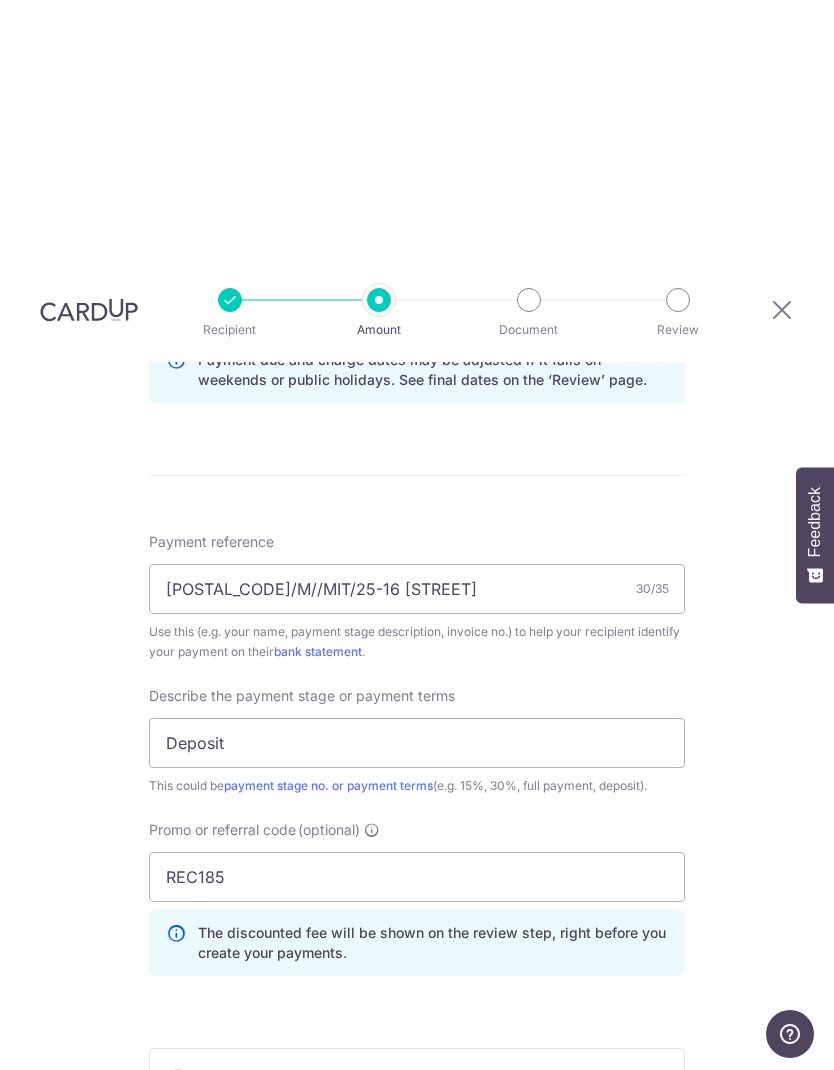 scroll, scrollTop: 1099, scrollLeft: 0, axis: vertical 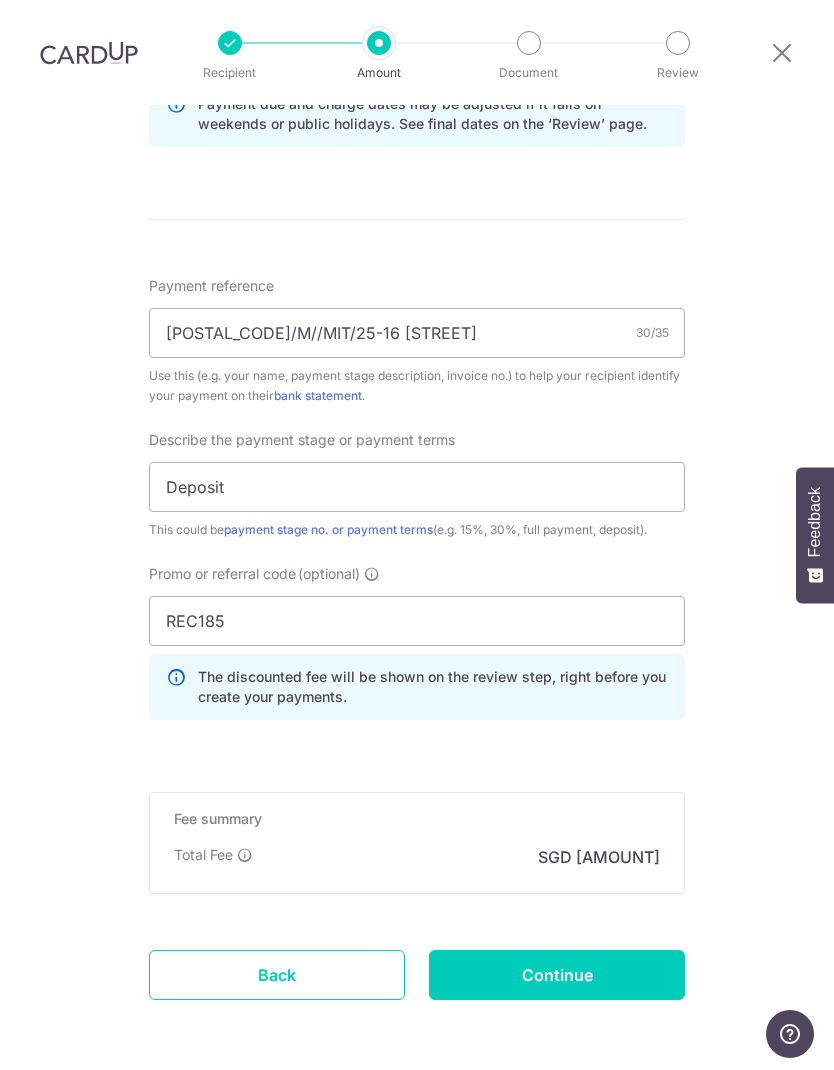 click on "Continue" at bounding box center (557, 975) 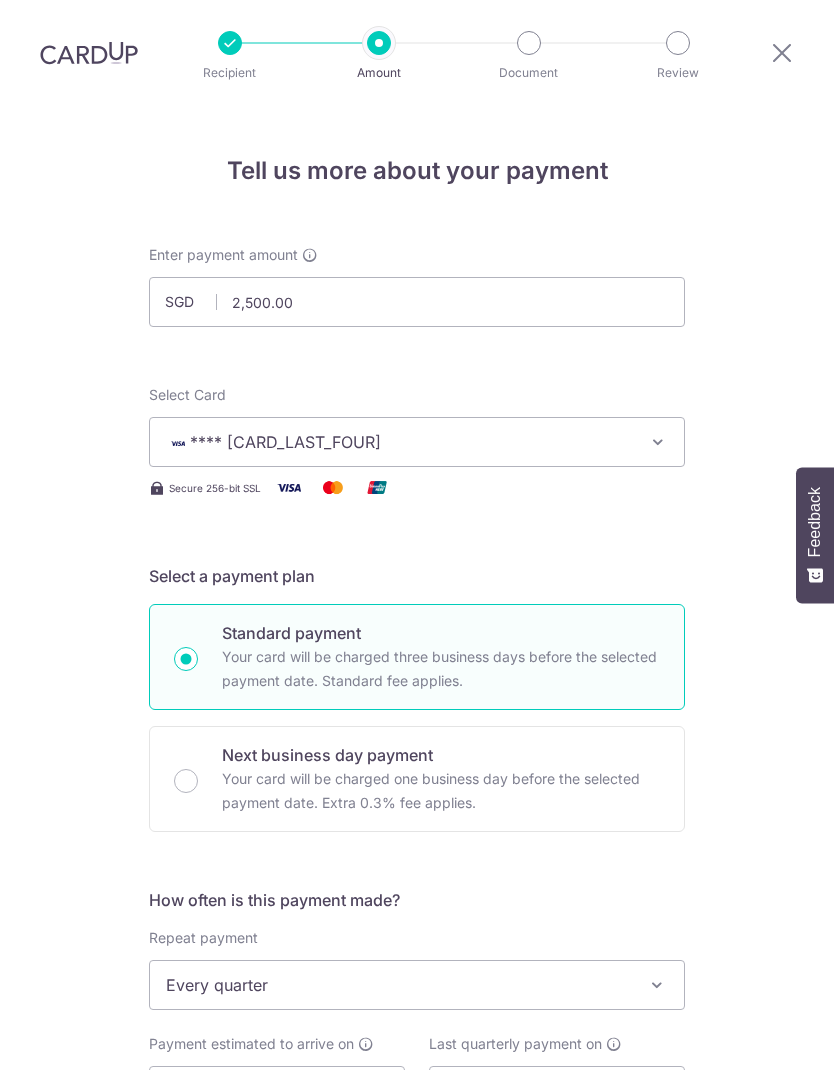 scroll, scrollTop: 80, scrollLeft: 0, axis: vertical 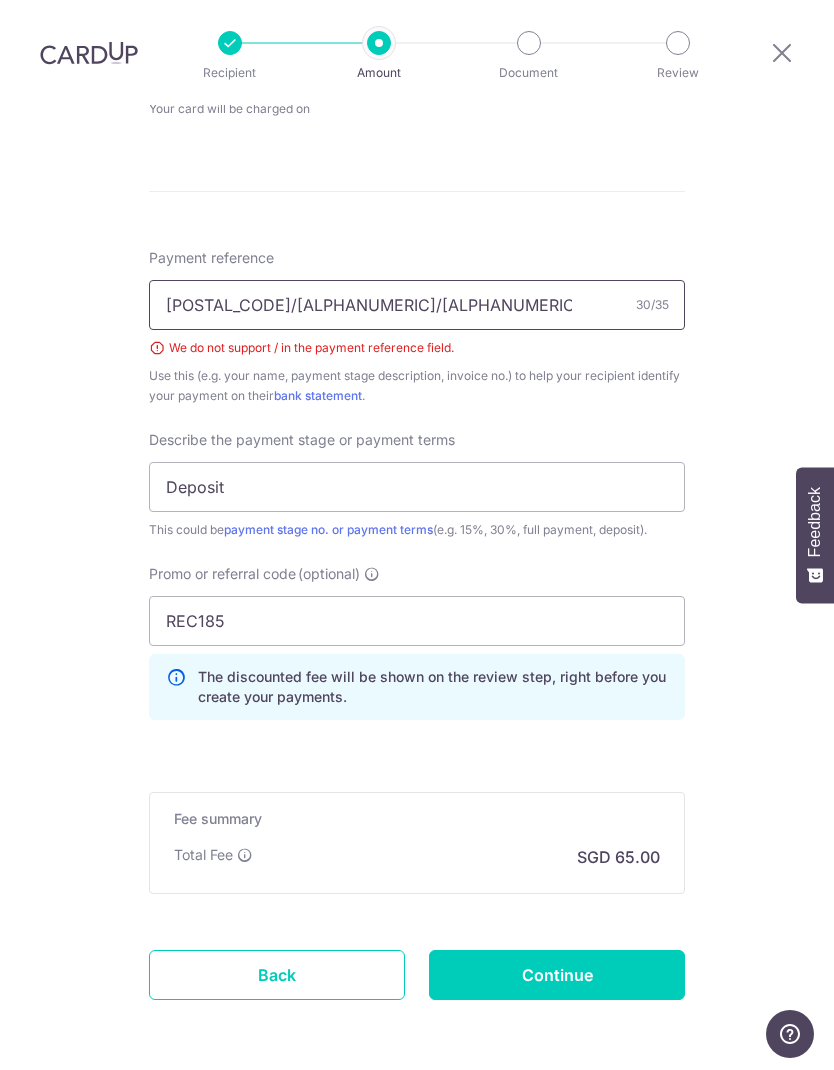 click on "04743a/M//MIT/25-16 Hythe Road" at bounding box center (417, 305) 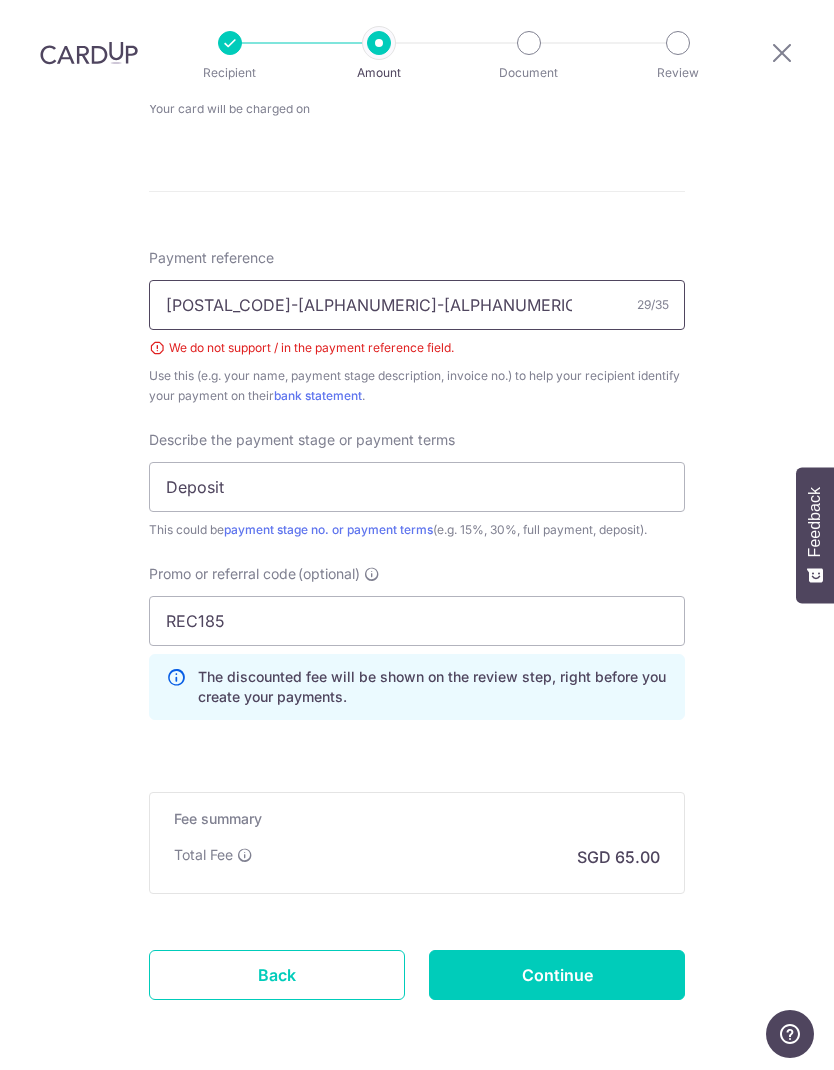 click on "04743a-M-MIT/25-16 Hythe Road" at bounding box center (417, 305) 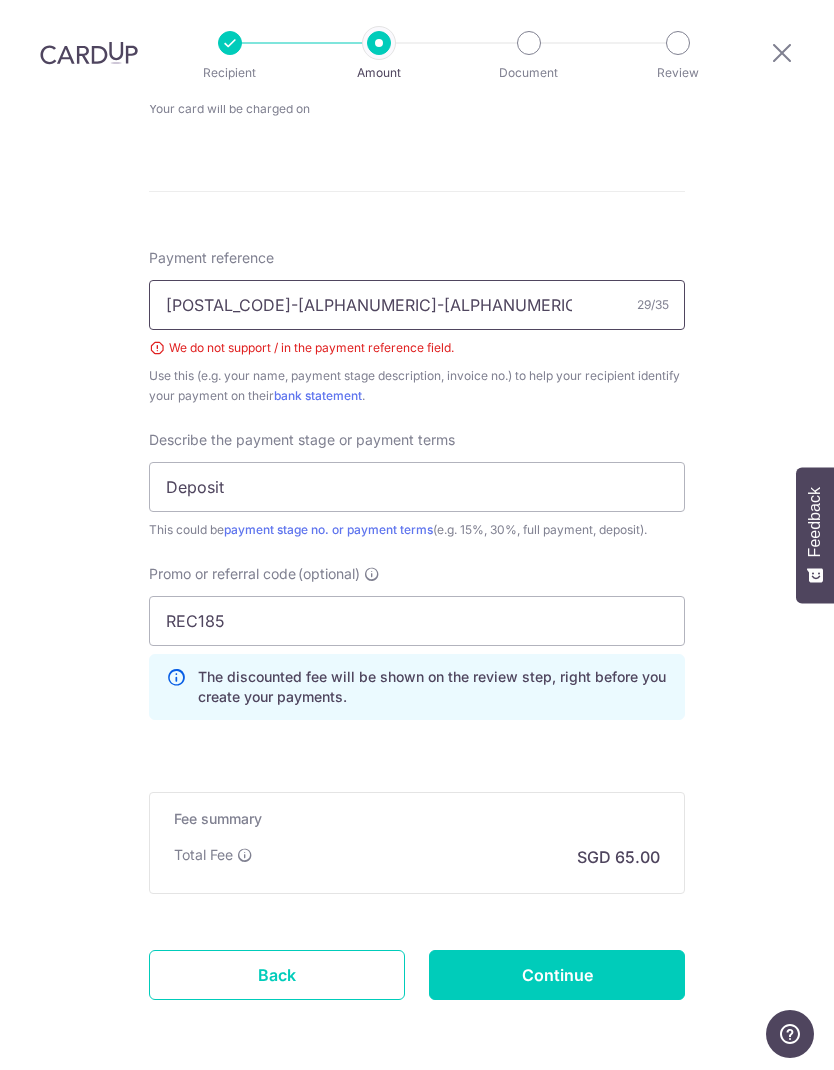 type on "04743a-M-MIT-25_16 Hythe Road" 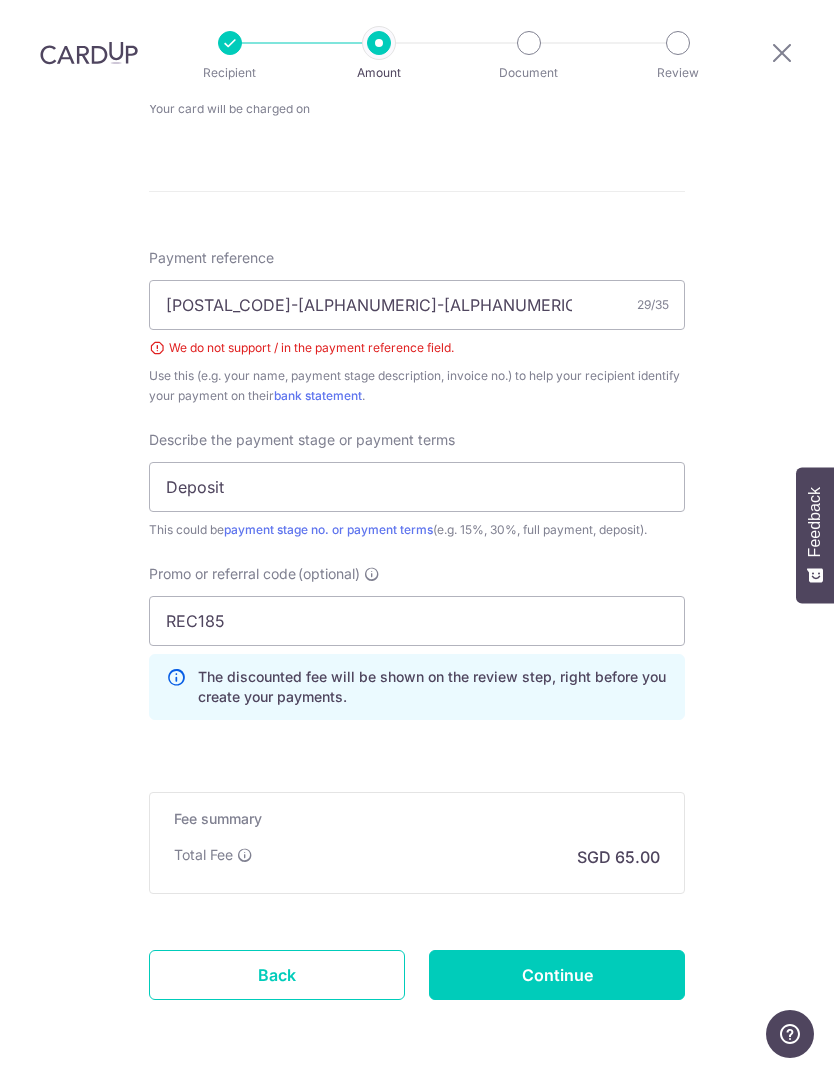 click on "Continue" at bounding box center [557, 975] 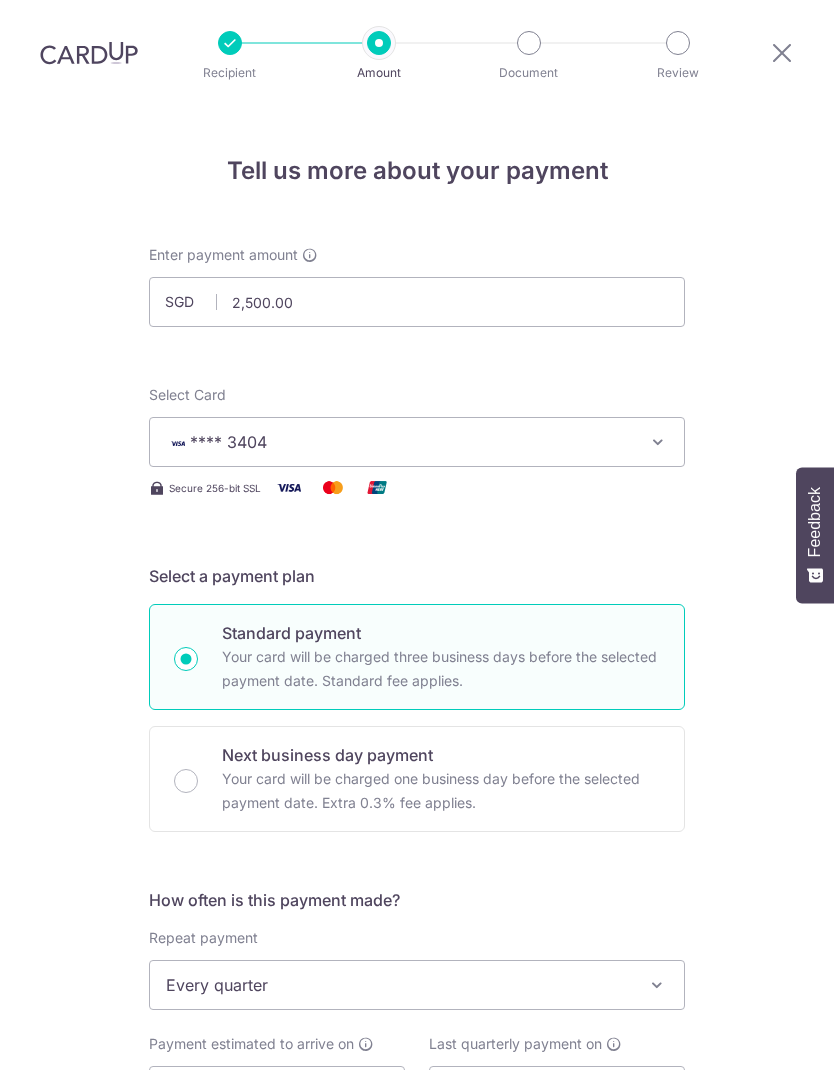 scroll, scrollTop: 80, scrollLeft: 0, axis: vertical 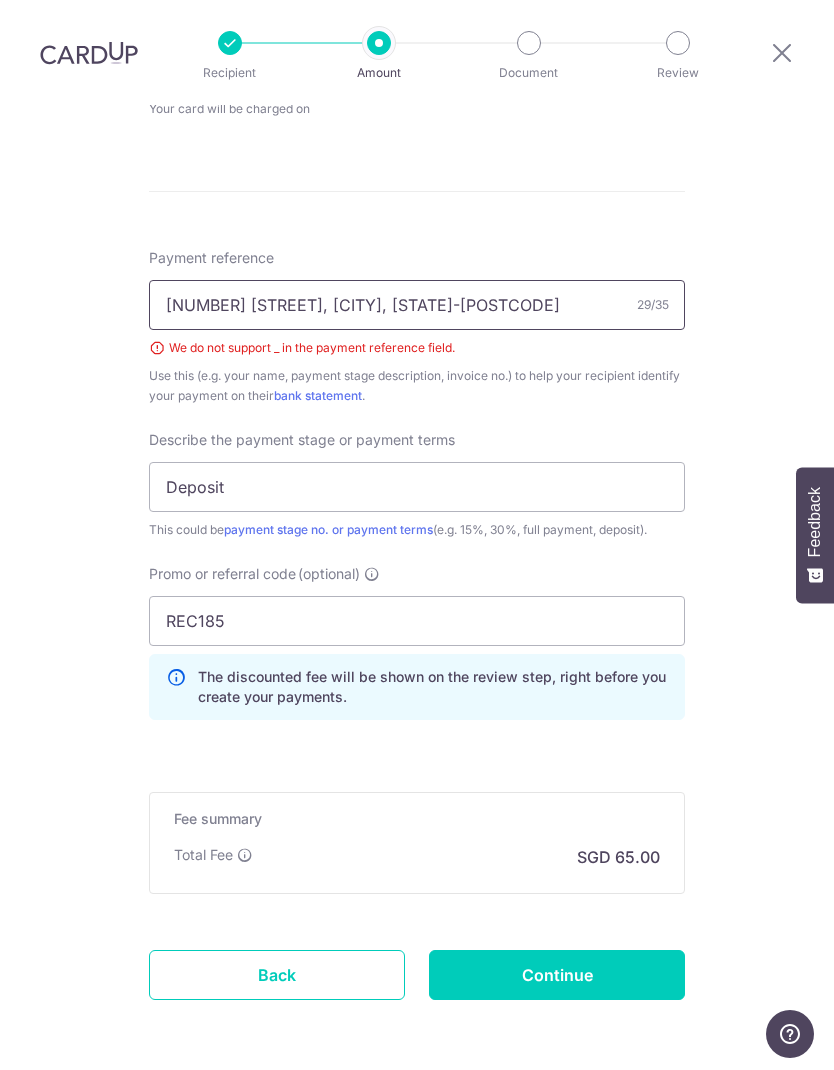 click on "04743a-M-MIT-25_16 Hythe Road" at bounding box center (417, 305) 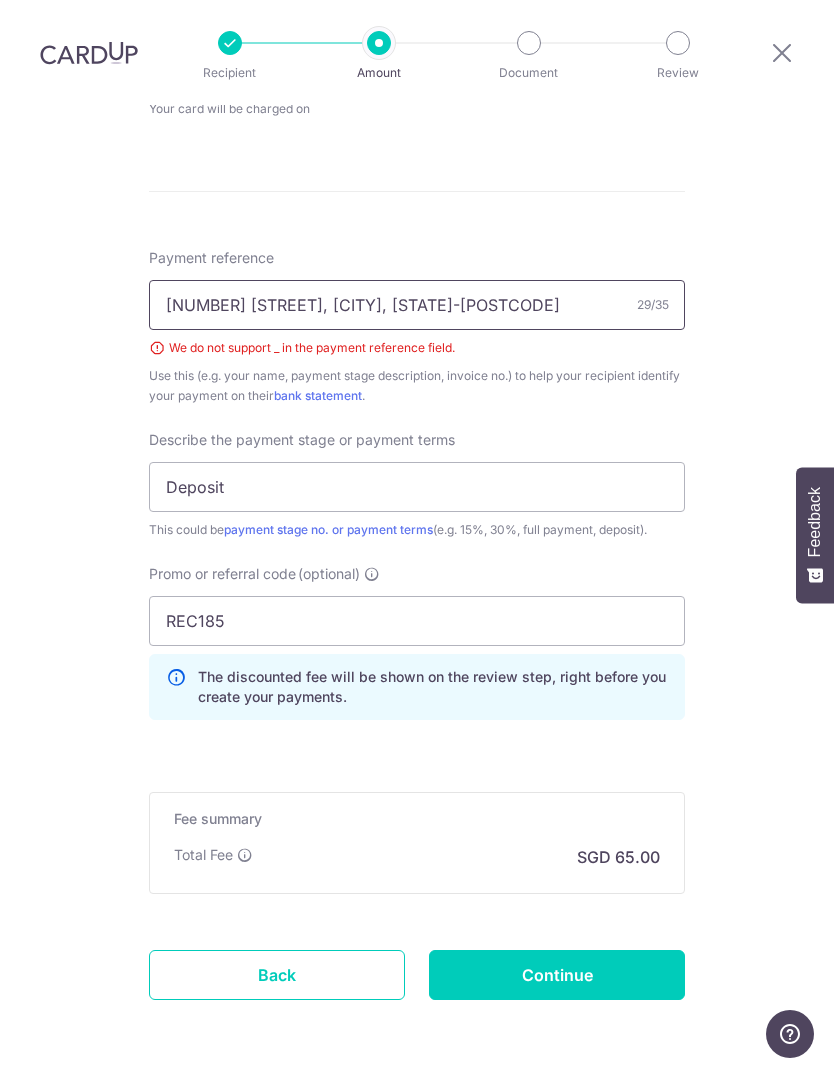 type on "04743a-M-MIT-25-16 Hythe Road" 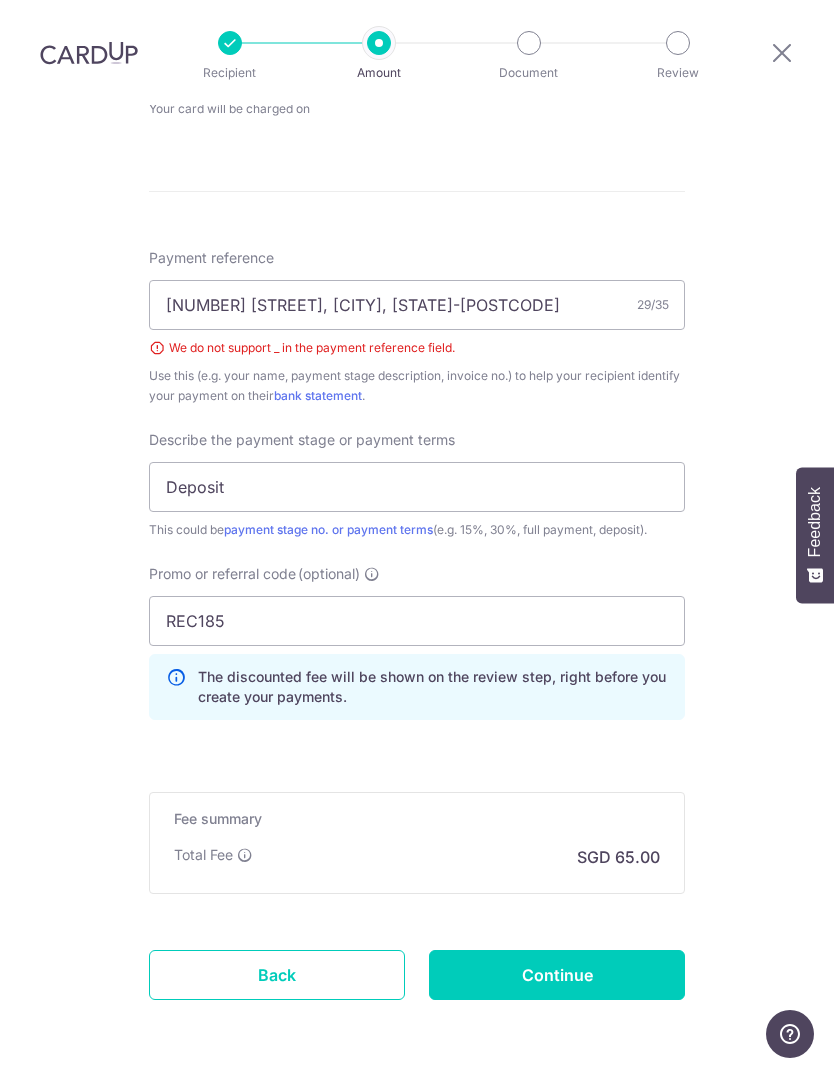 click on "Continue" at bounding box center [557, 975] 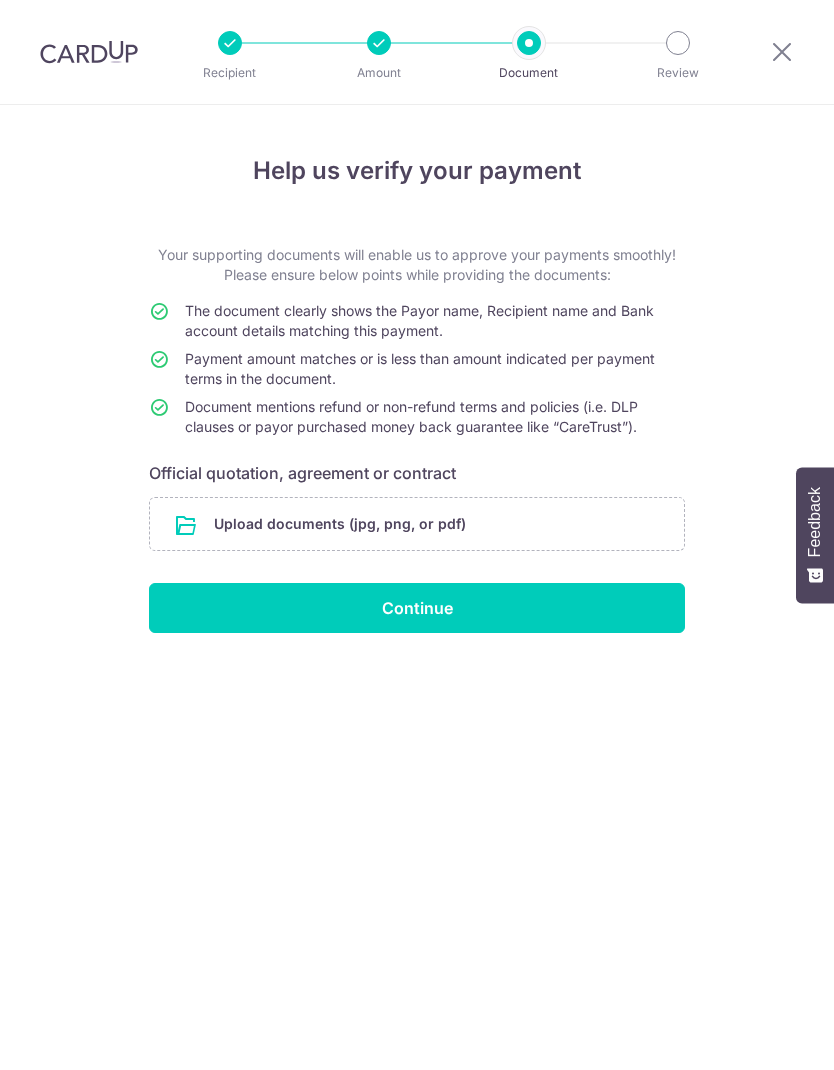 scroll, scrollTop: 0, scrollLeft: 0, axis: both 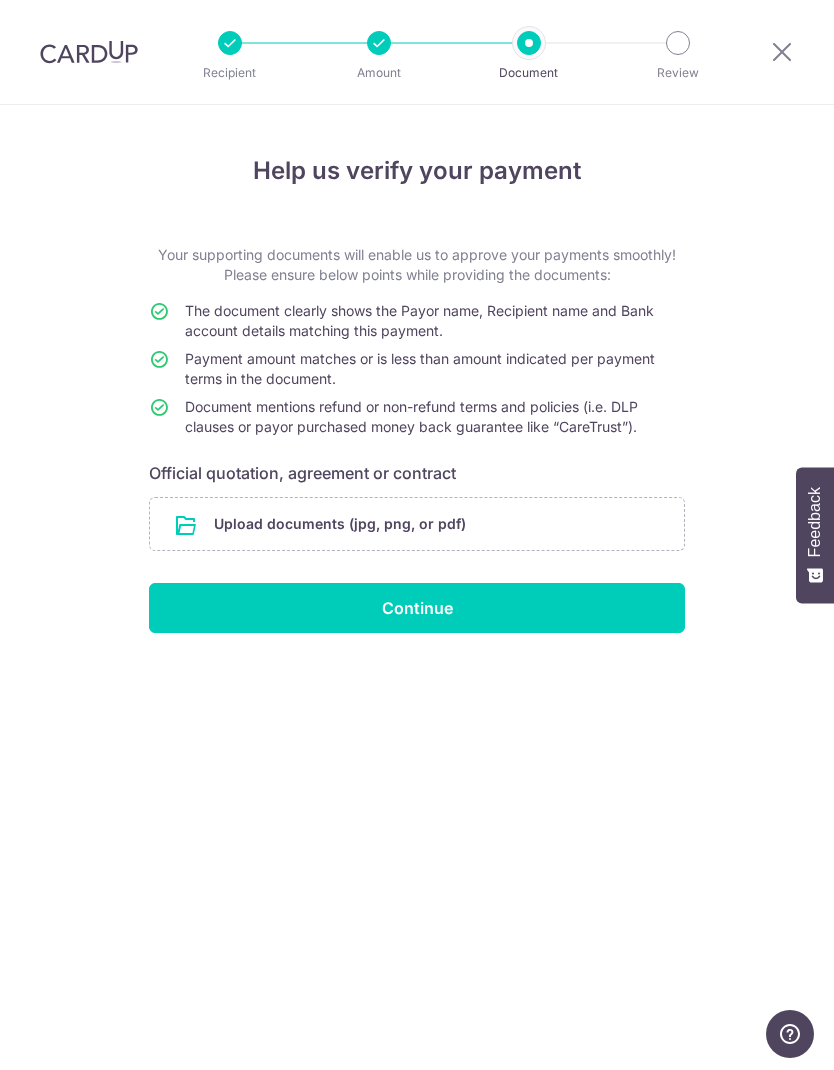 click at bounding box center [417, 524] 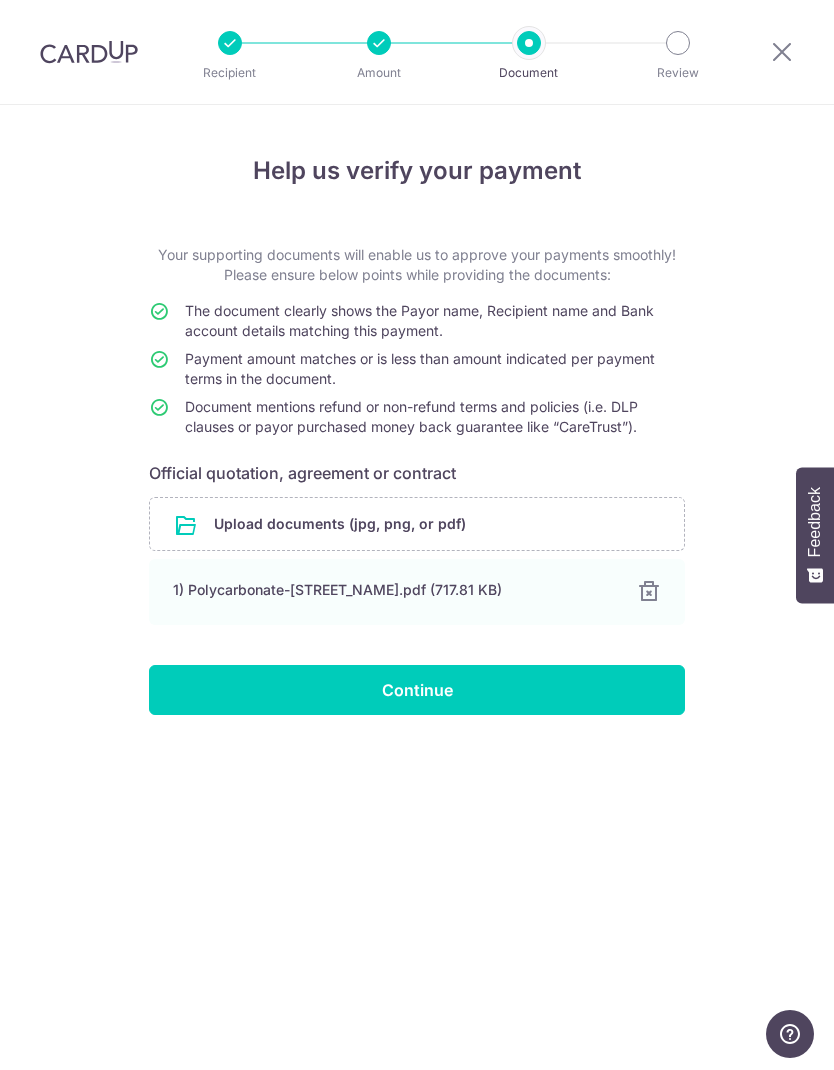 click on "Continue" at bounding box center (417, 690) 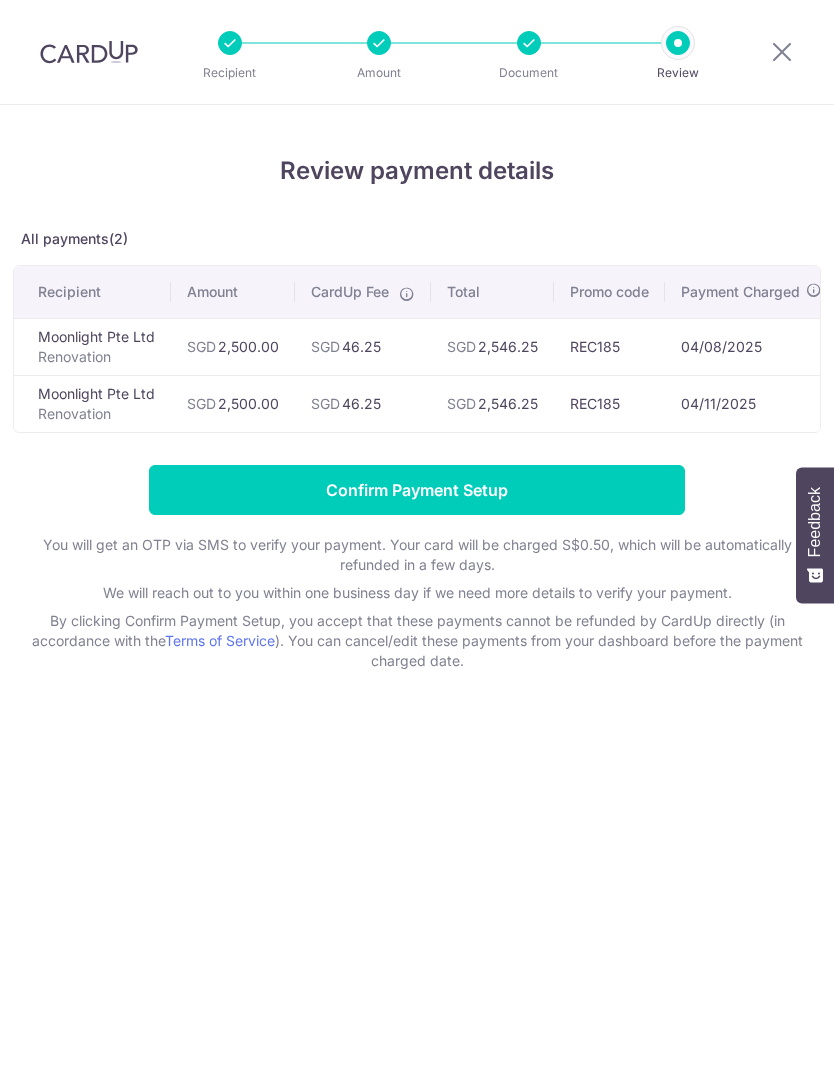 scroll, scrollTop: 0, scrollLeft: 0, axis: both 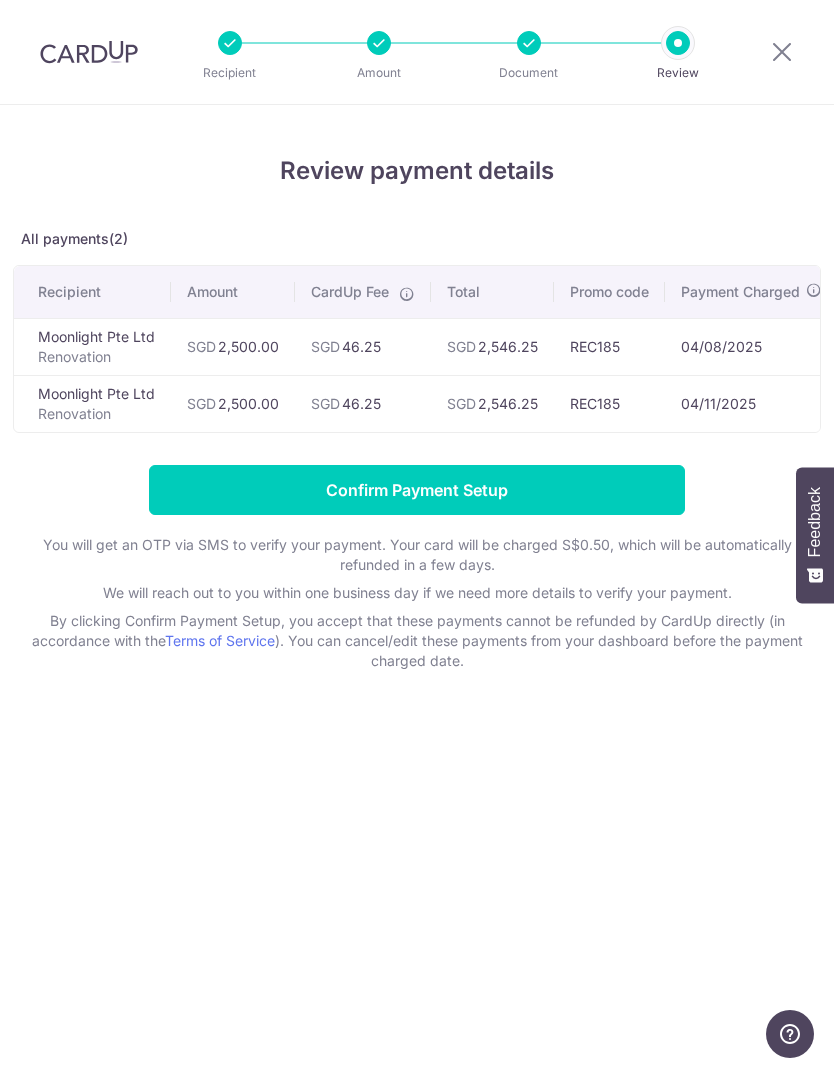click on "Confirm Payment Setup" at bounding box center [417, 490] 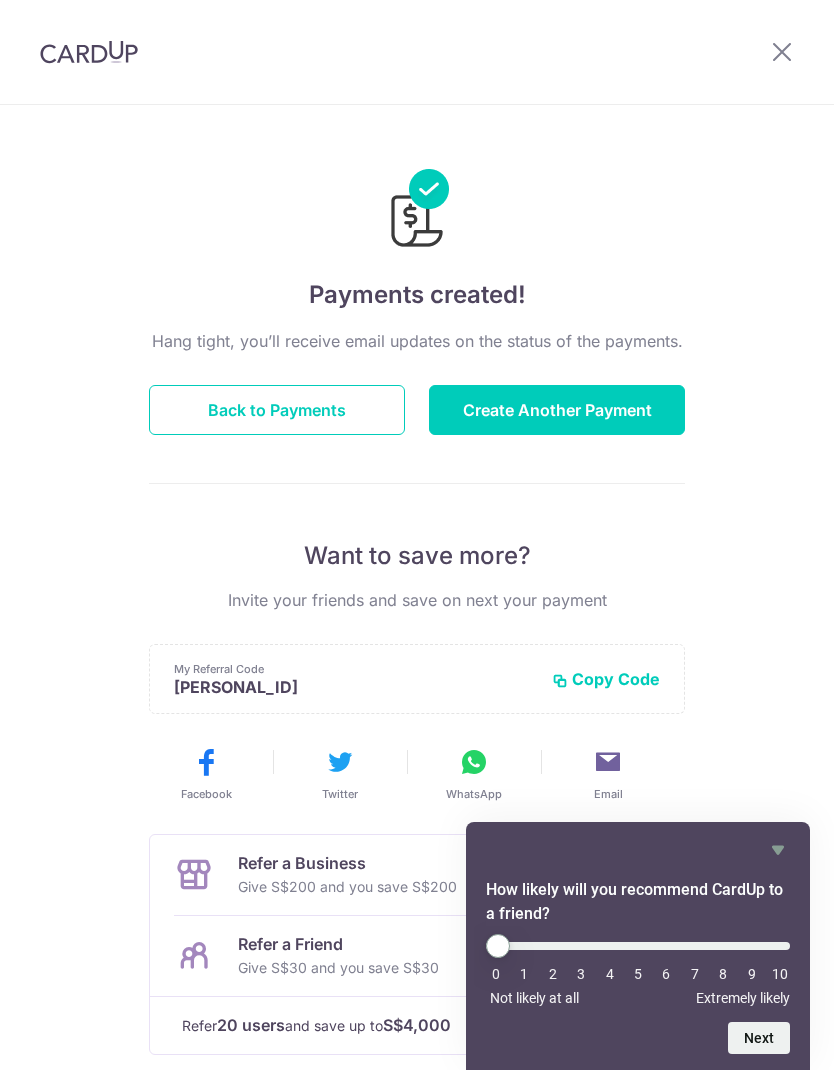 scroll, scrollTop: 0, scrollLeft: 0, axis: both 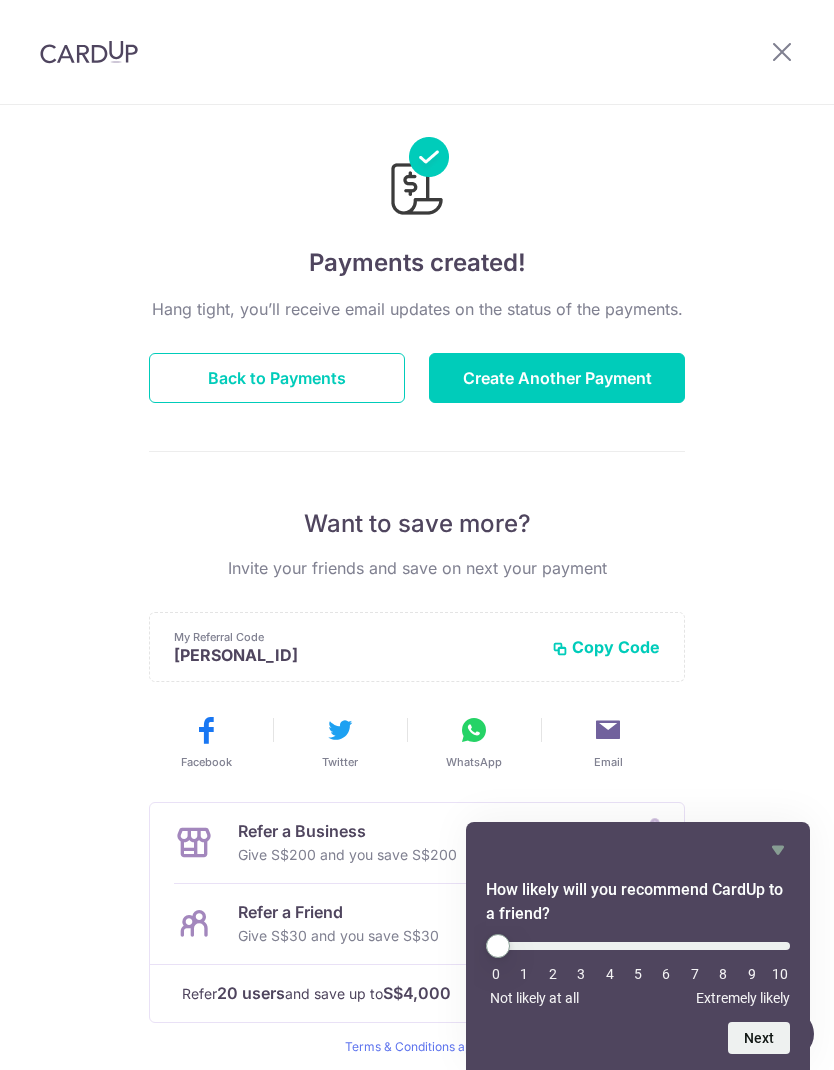 click on "Back to Payments" at bounding box center (277, 378) 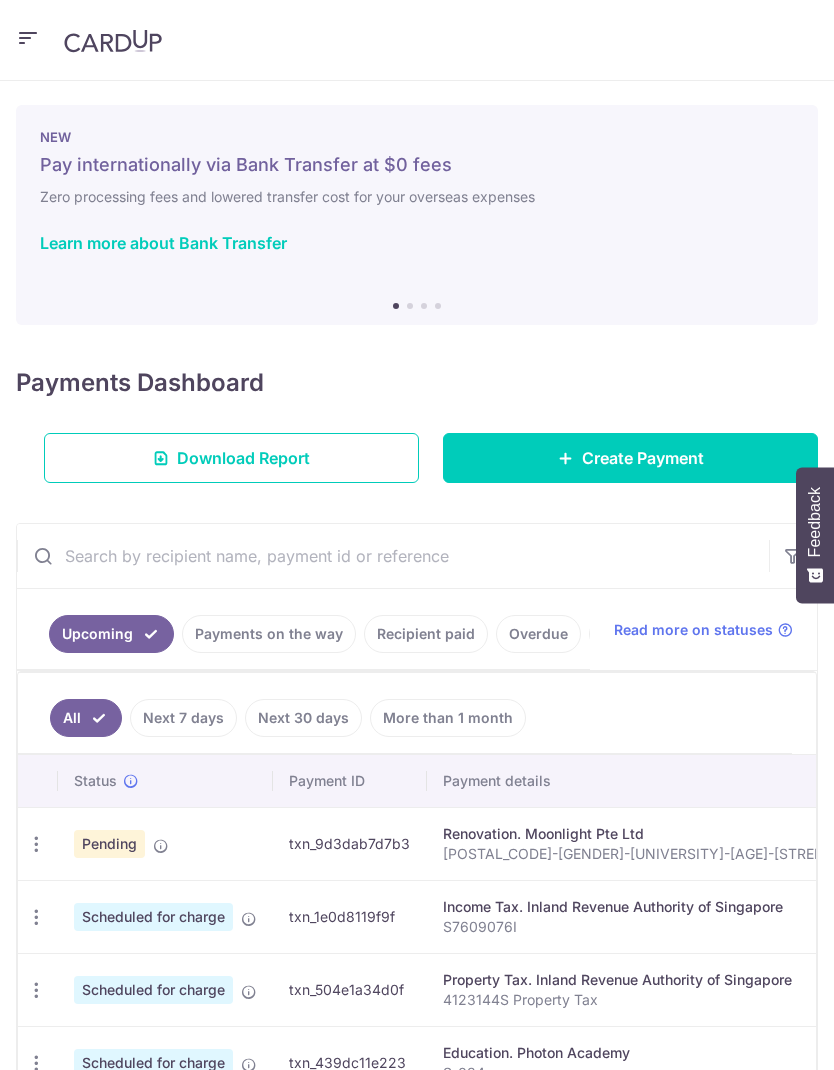 scroll, scrollTop: 0, scrollLeft: 0, axis: both 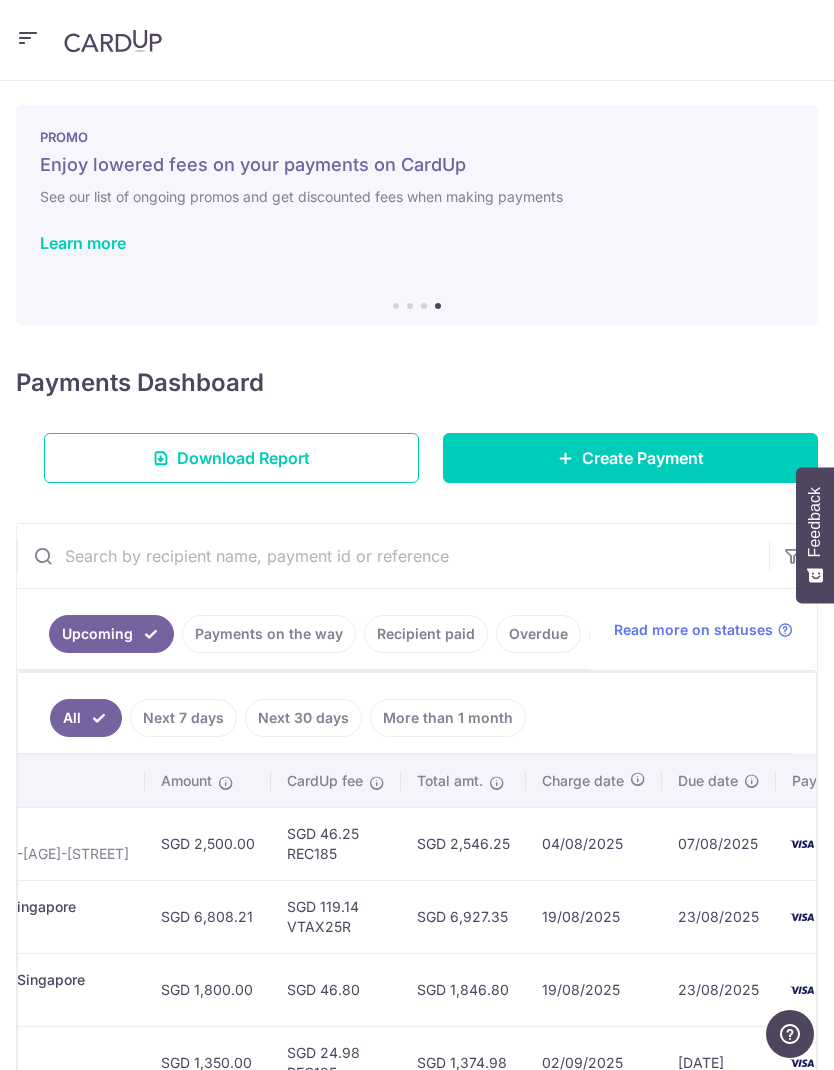 click on "Upcoming
Payments on the way
Recipient paid
Overdue
Cancelled" at bounding box center [303, 629] 